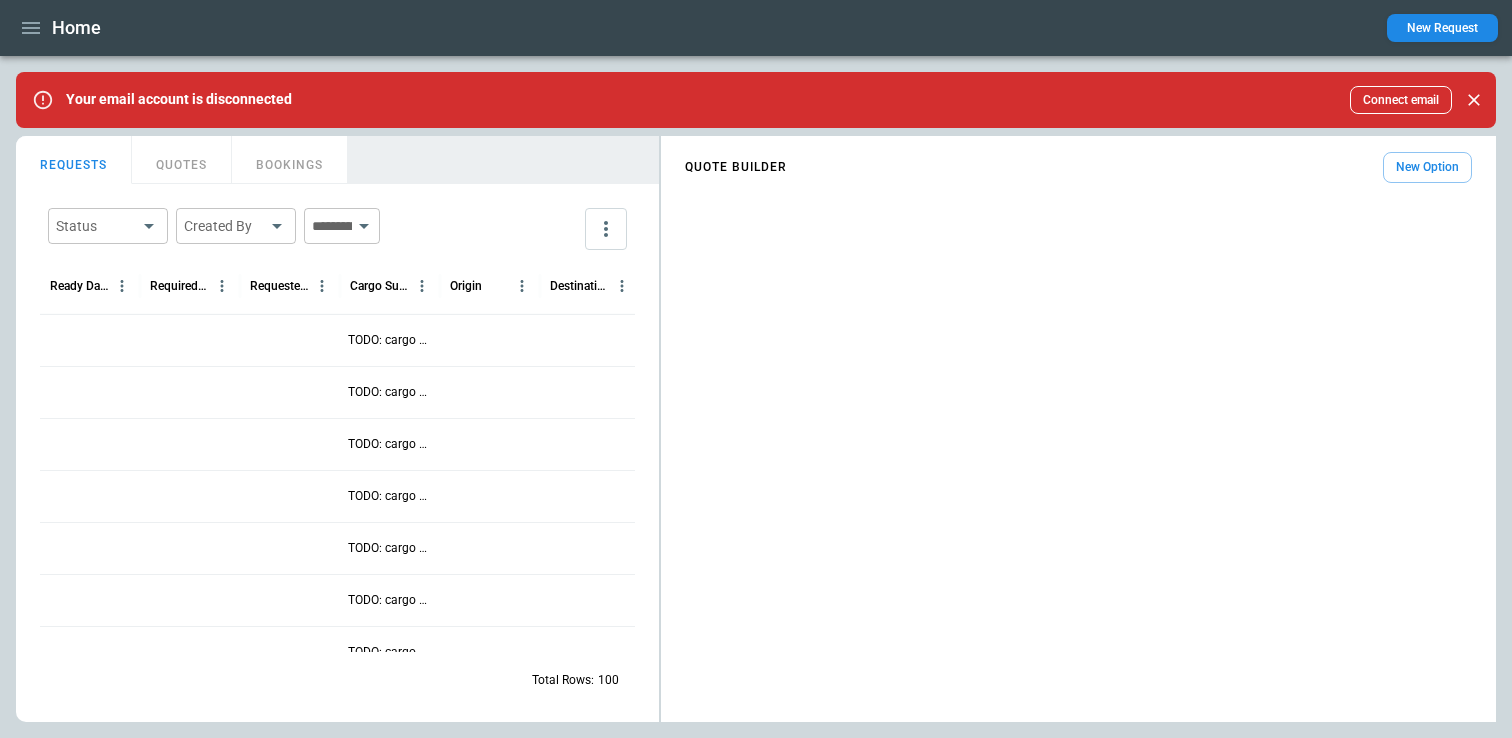 scroll, scrollTop: 0, scrollLeft: 0, axis: both 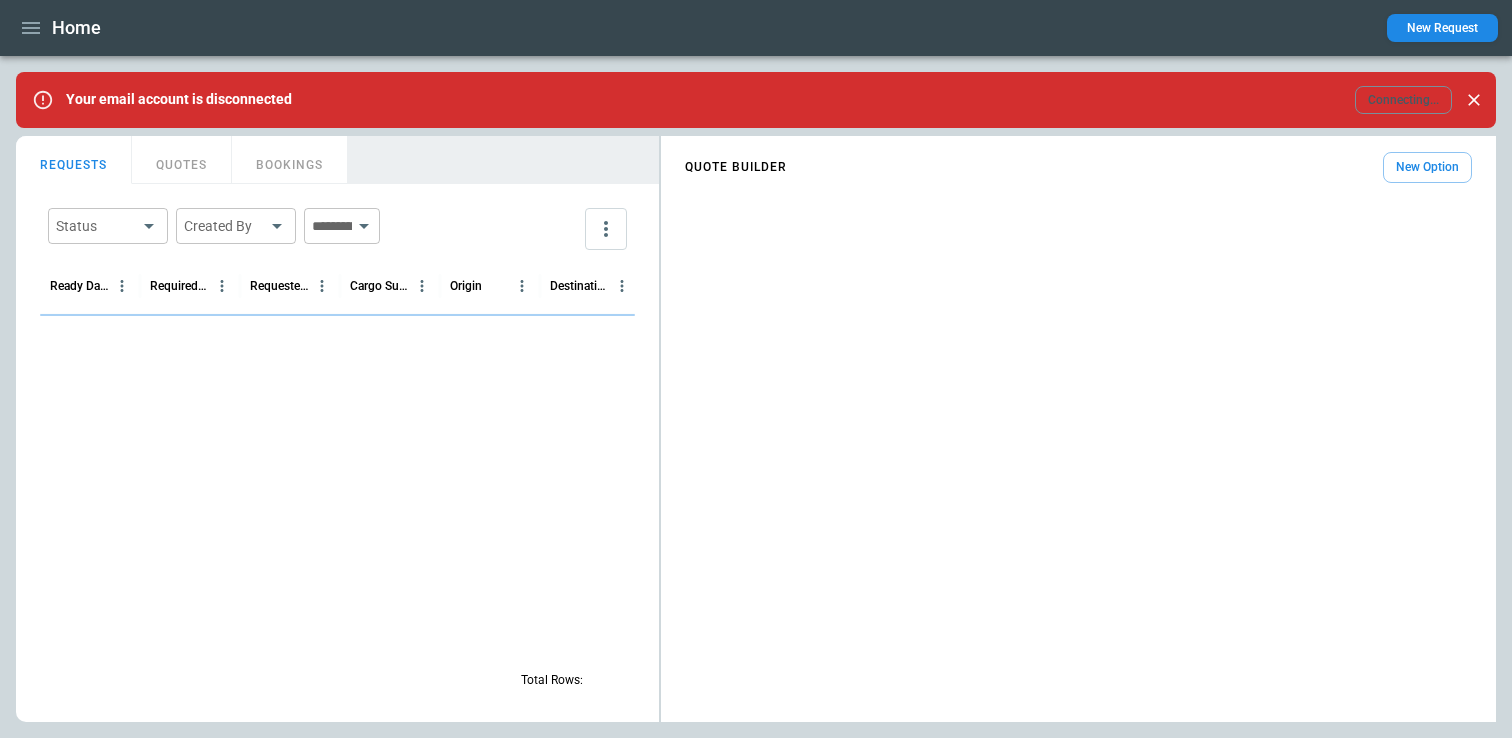 click on "Home New Request" at bounding box center (756, 28) 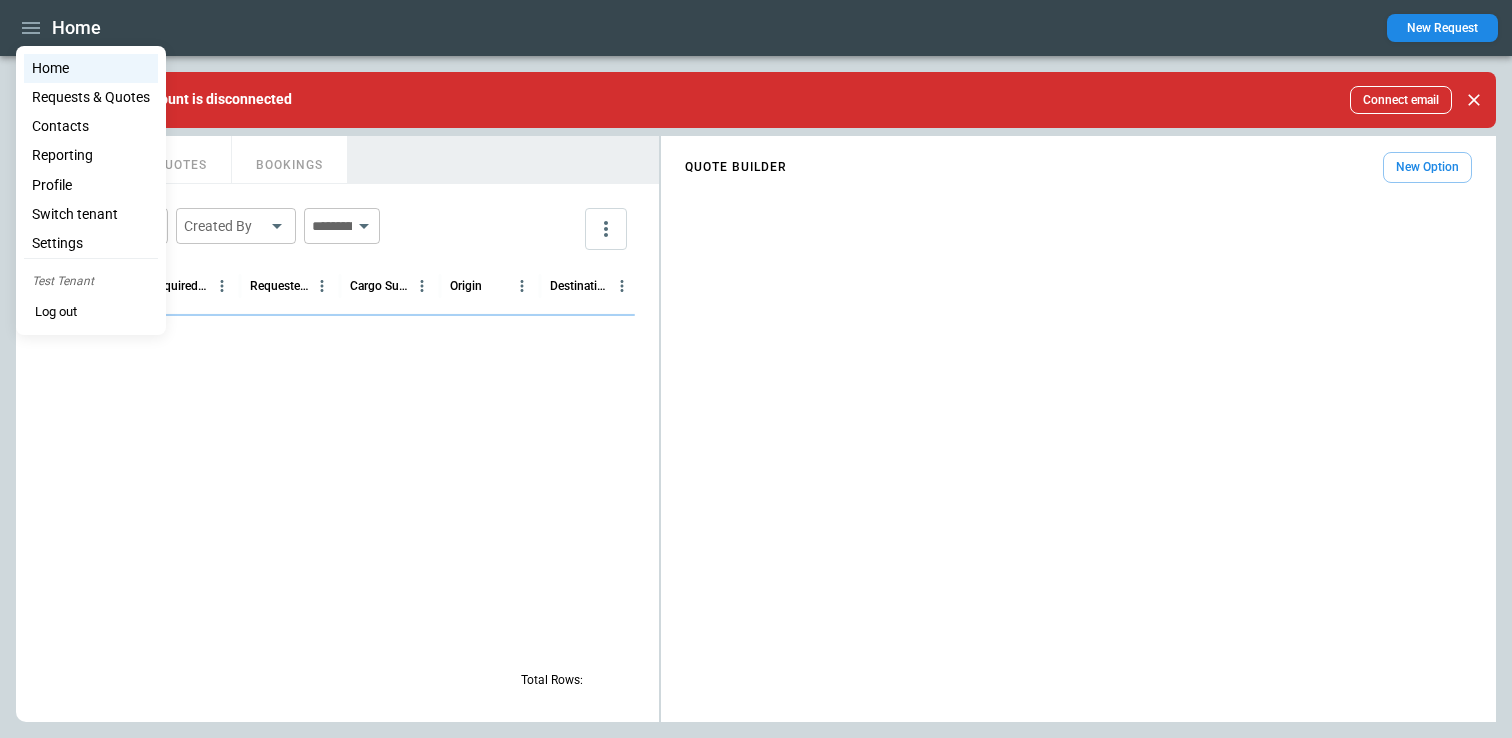 click on "Requests & Quotes" at bounding box center [91, 97] 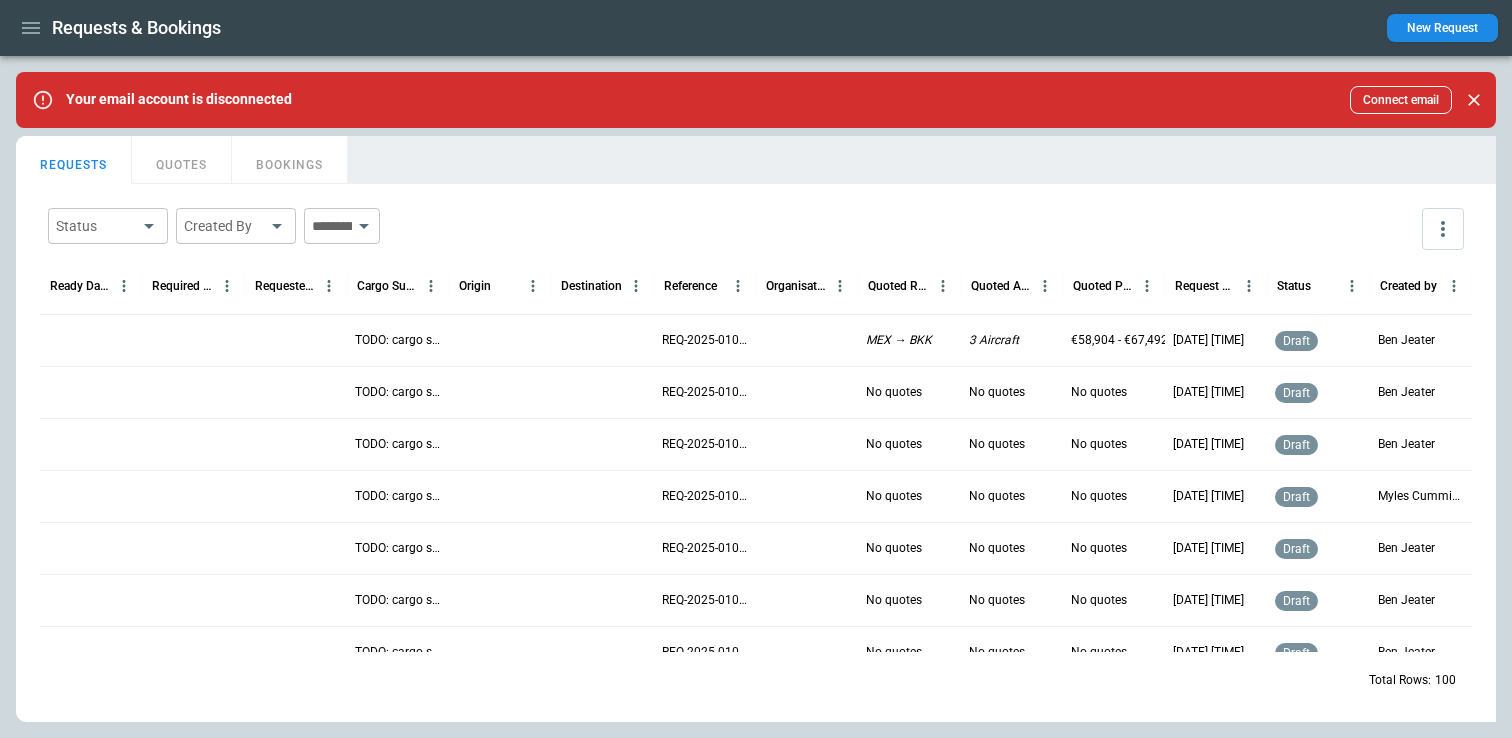 scroll, scrollTop: 286, scrollLeft: 0, axis: vertical 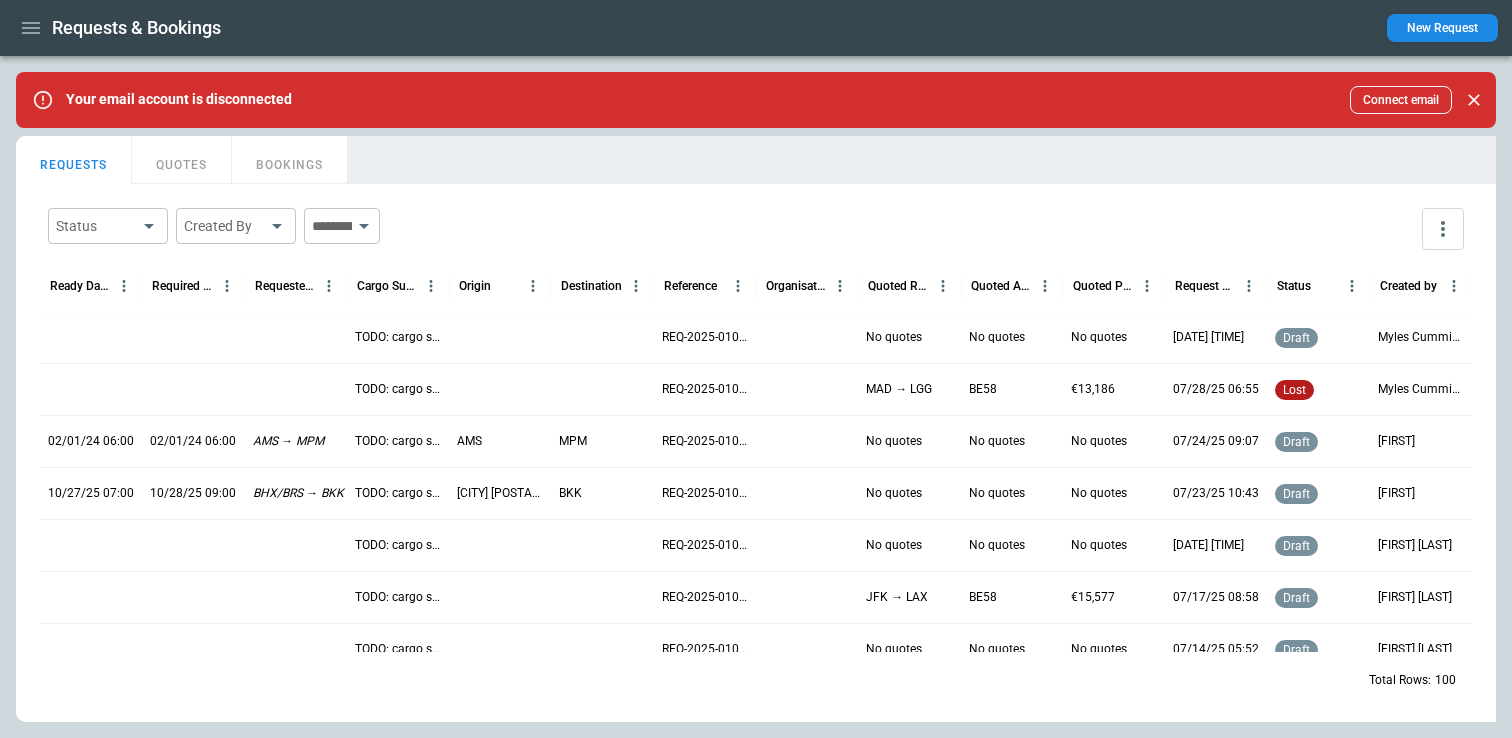 click on "TODO: cargo summary cell" at bounding box center [398, 389] 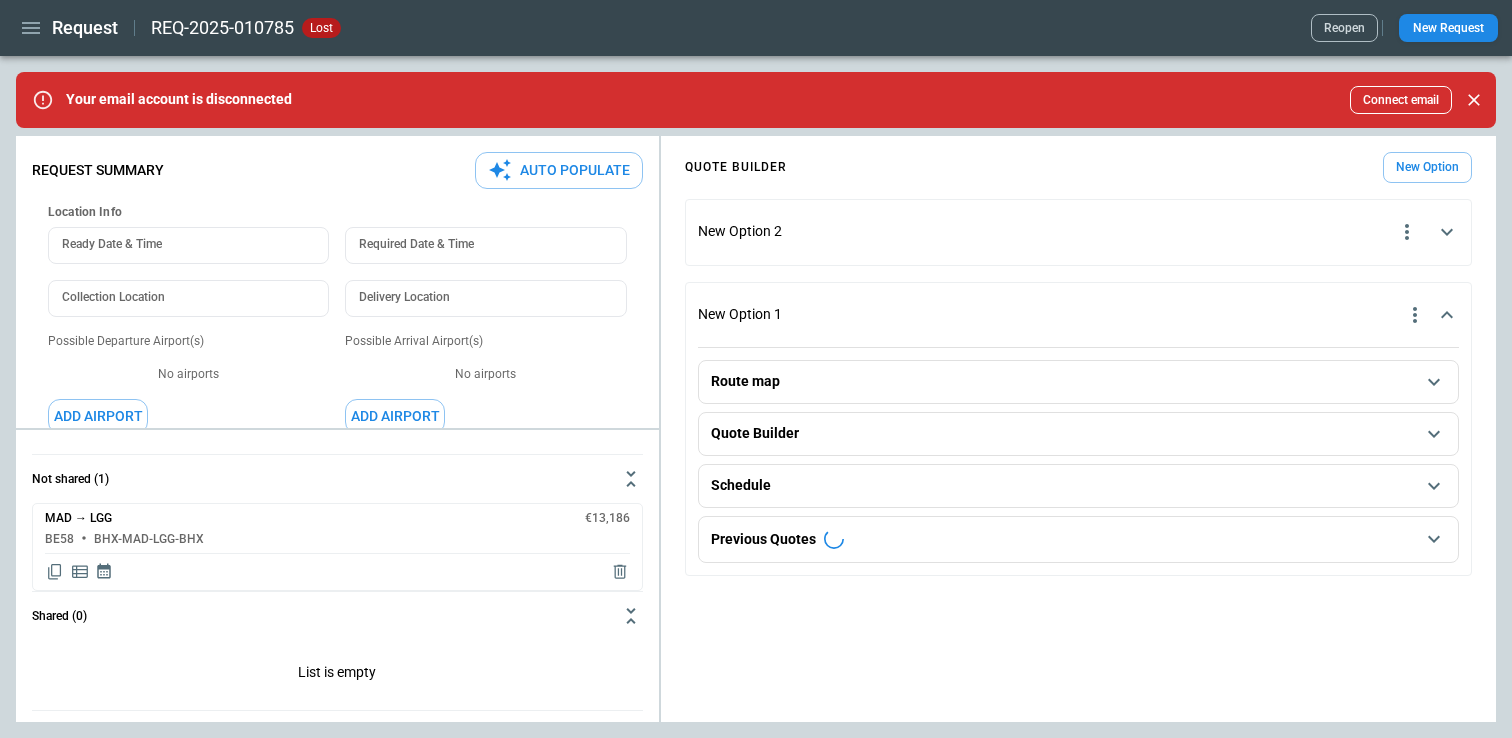 type on "*" 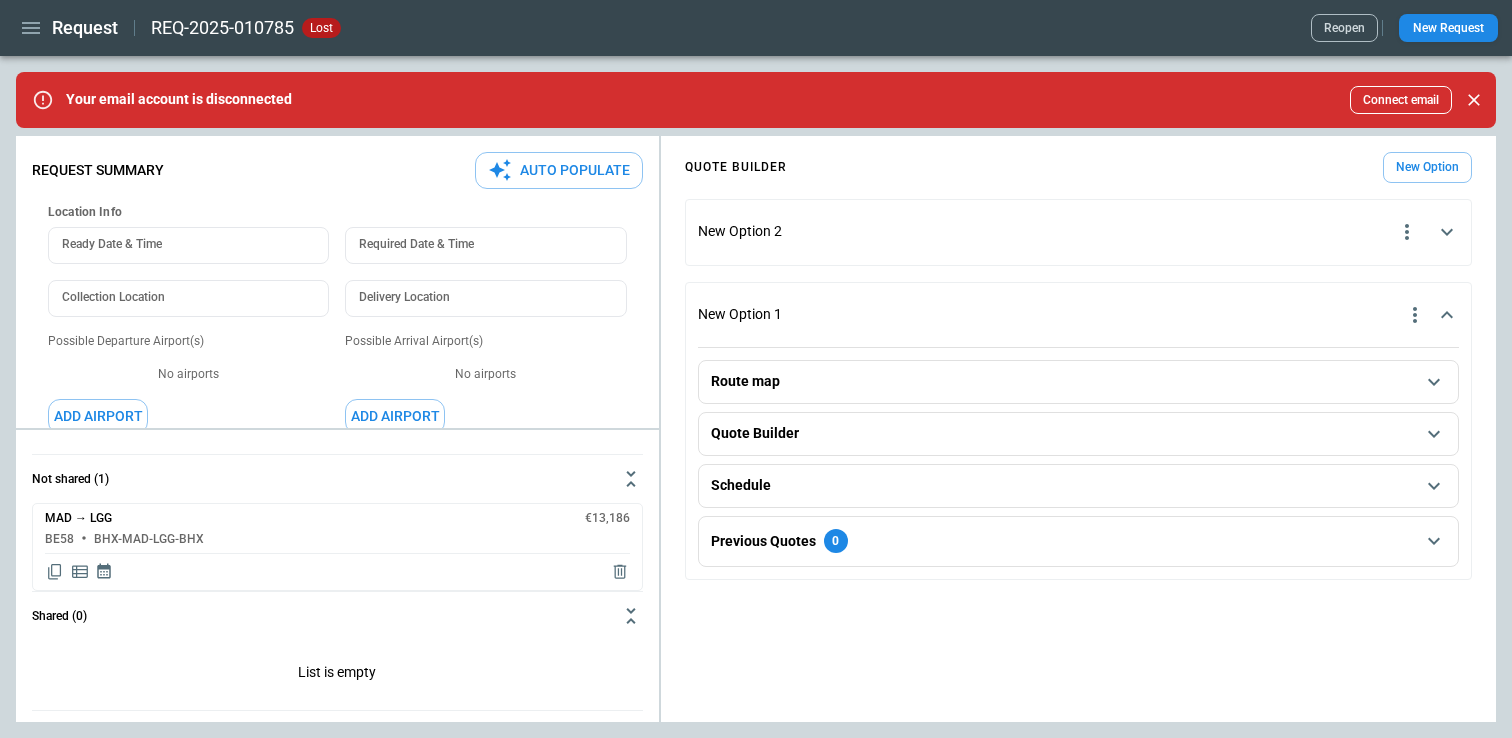 click on "Reopen" at bounding box center [1344, 28] 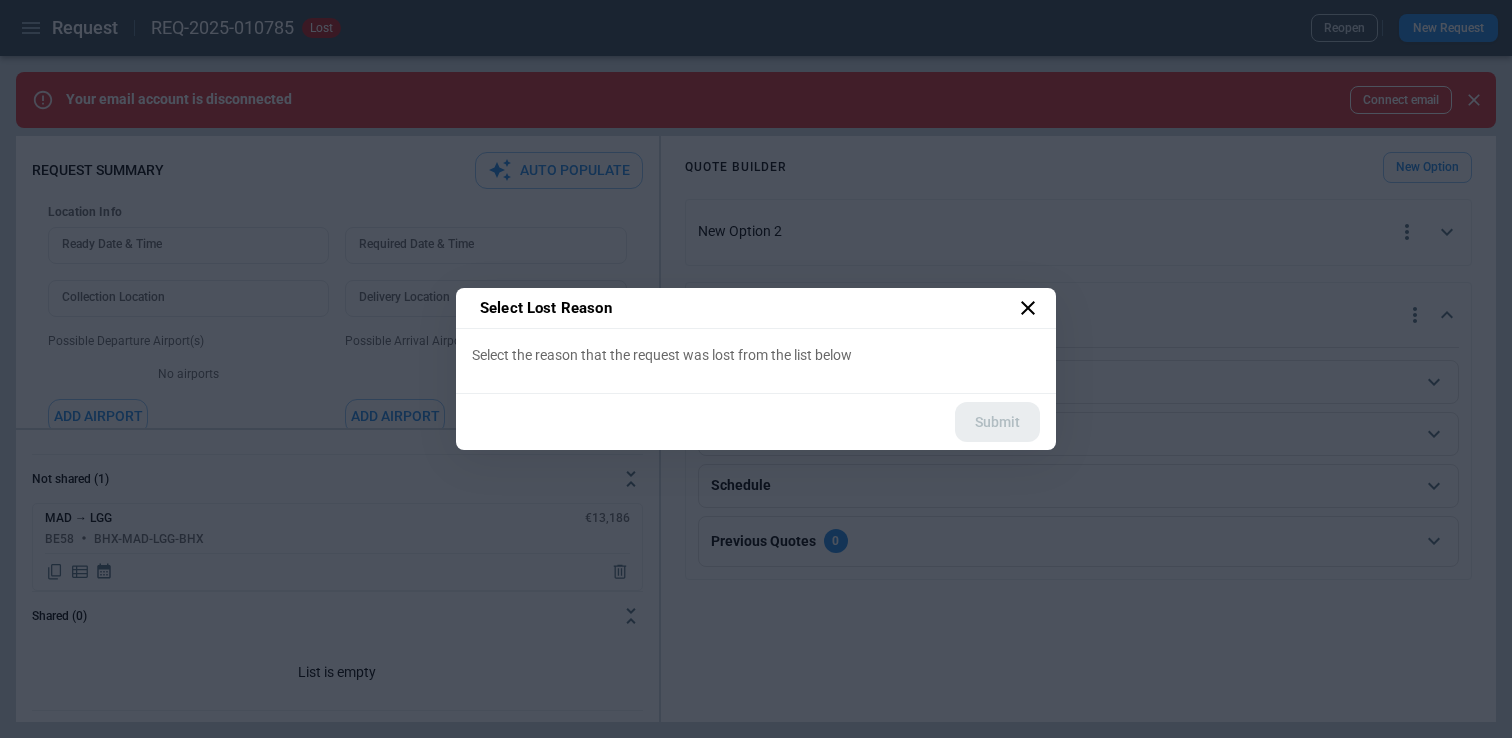 click 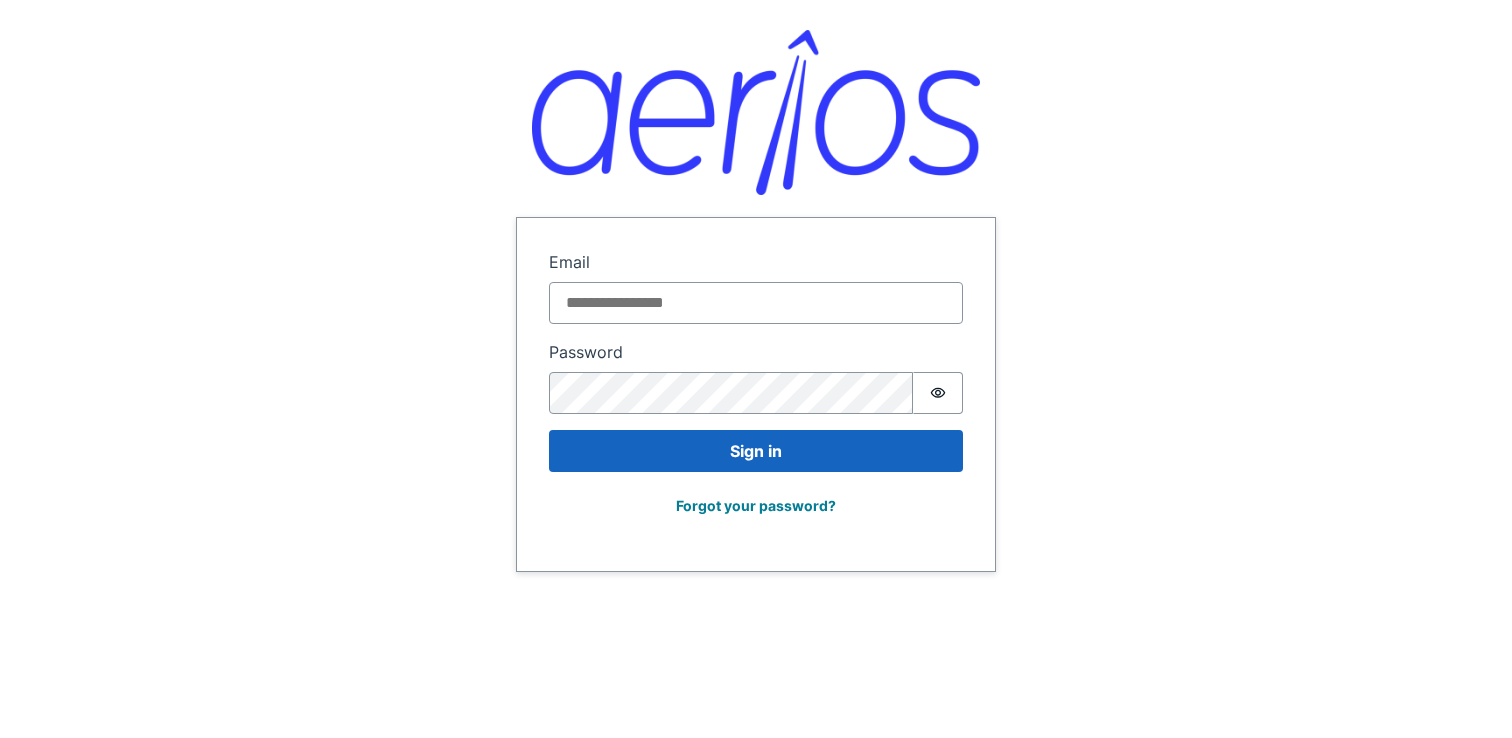 scroll, scrollTop: 0, scrollLeft: 0, axis: both 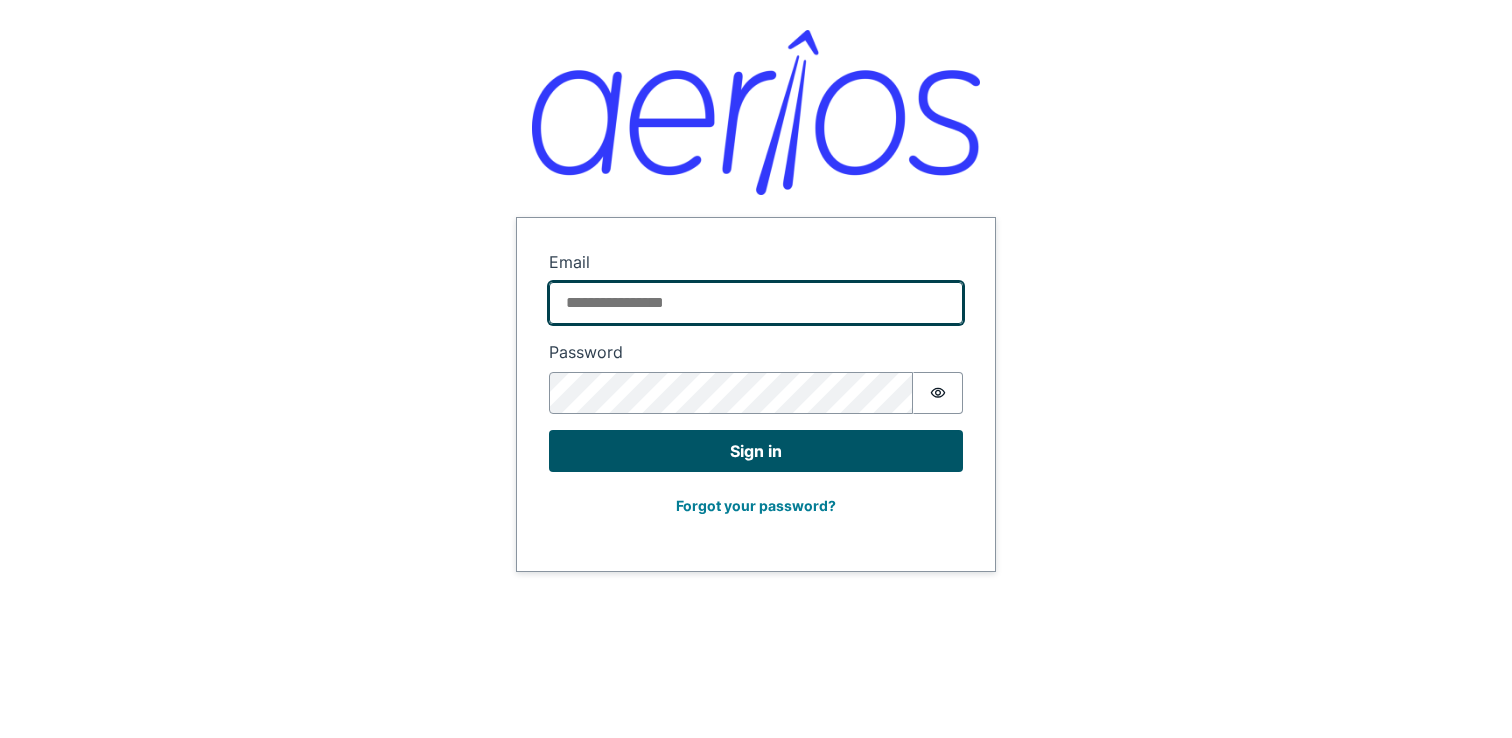 type on "**********" 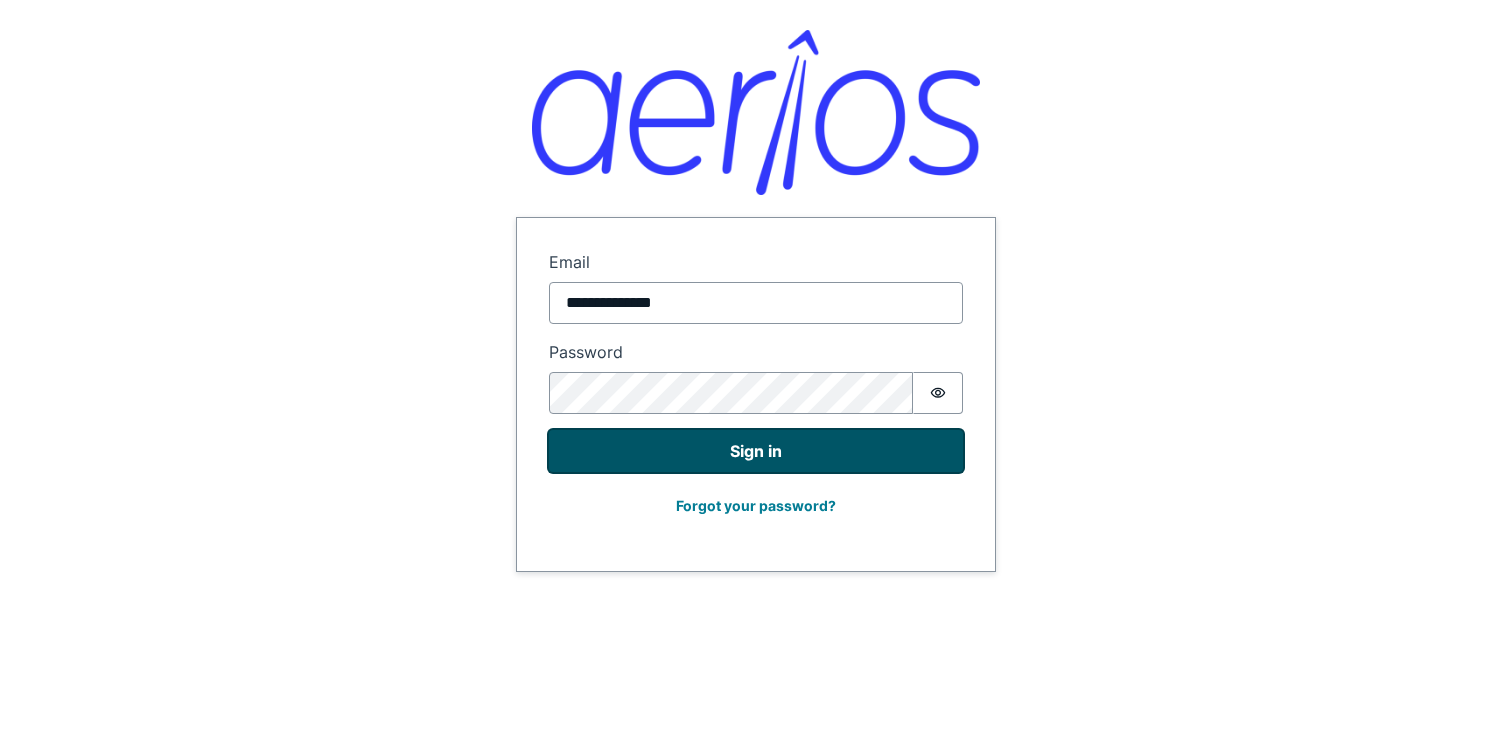 click on "Sign in" at bounding box center [756, 451] 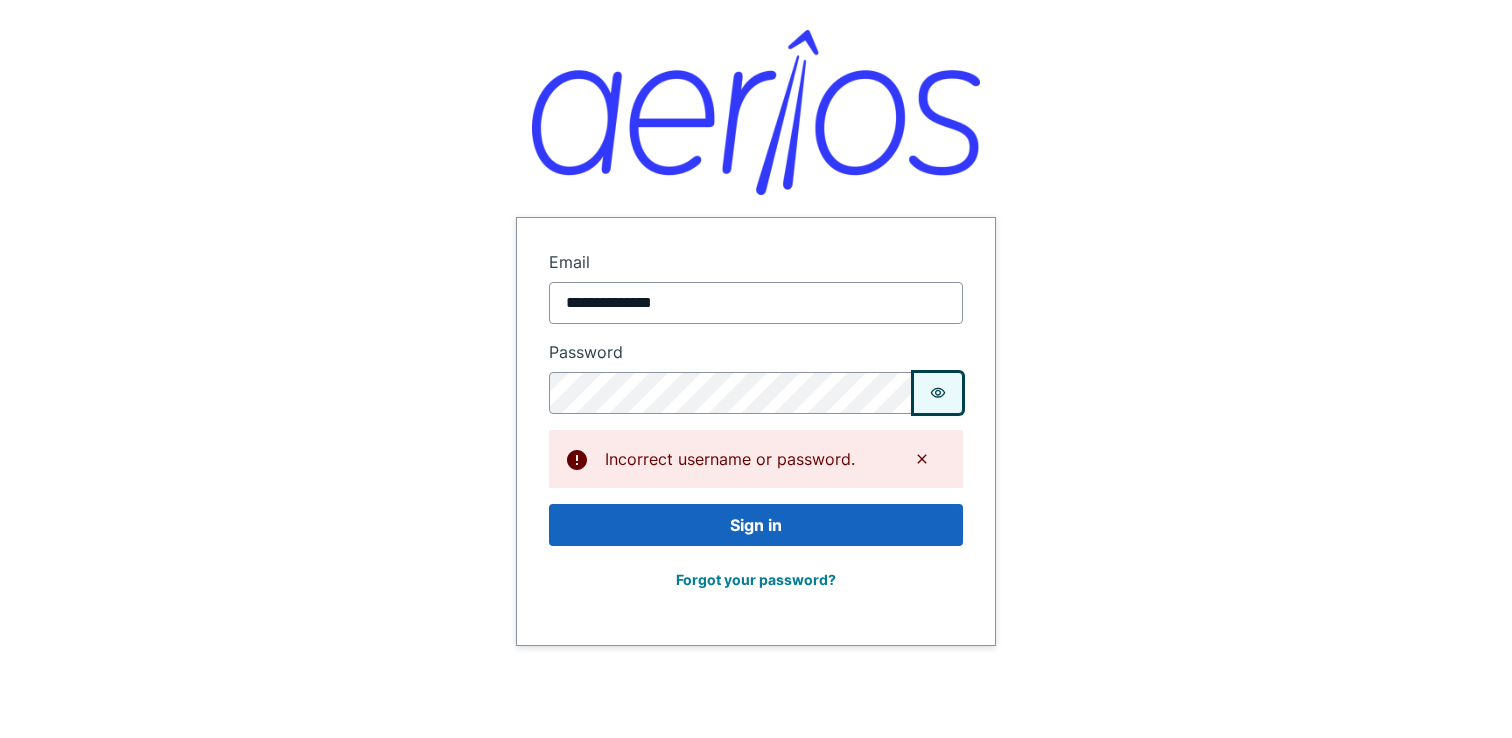 click on "Password is hidden" at bounding box center [938, 393] 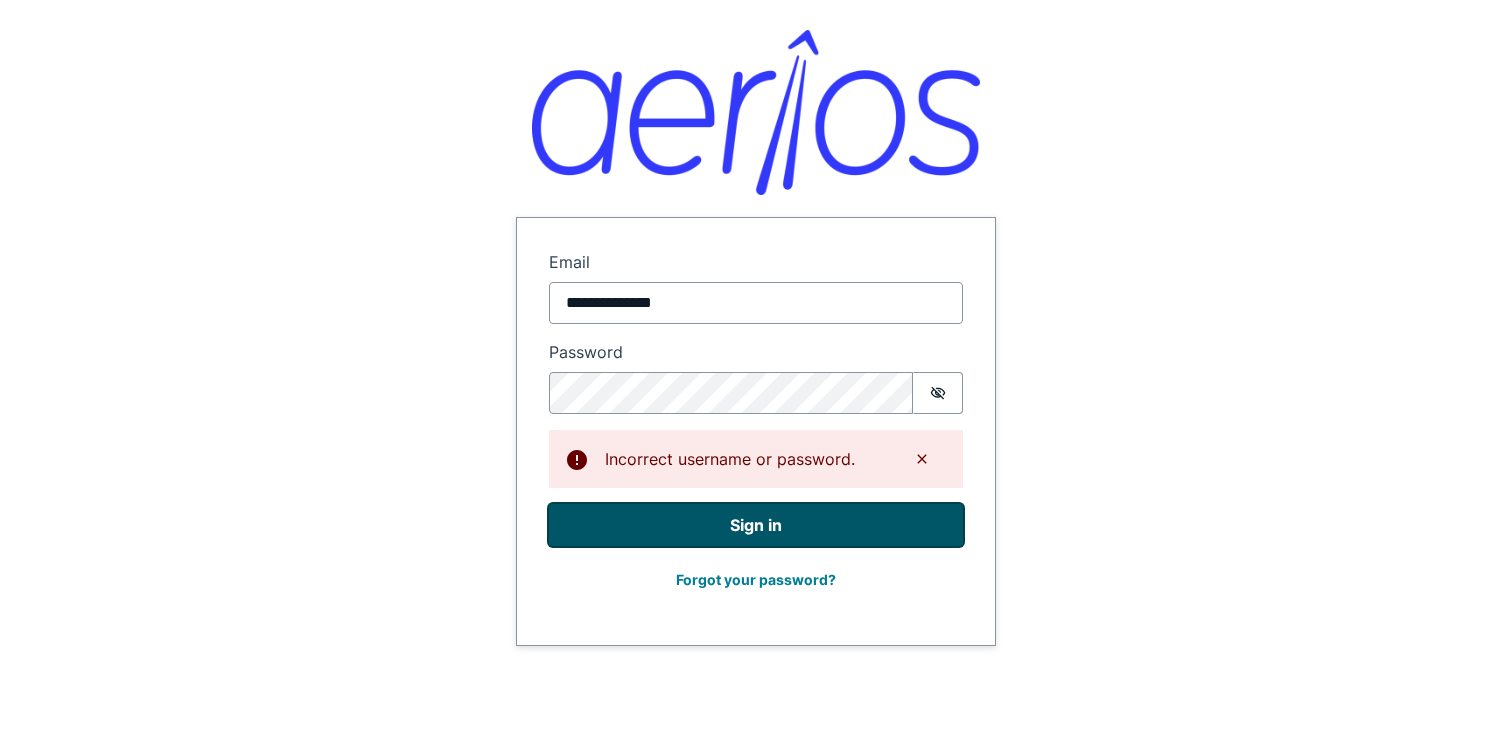 click on "Sign in" at bounding box center [756, 525] 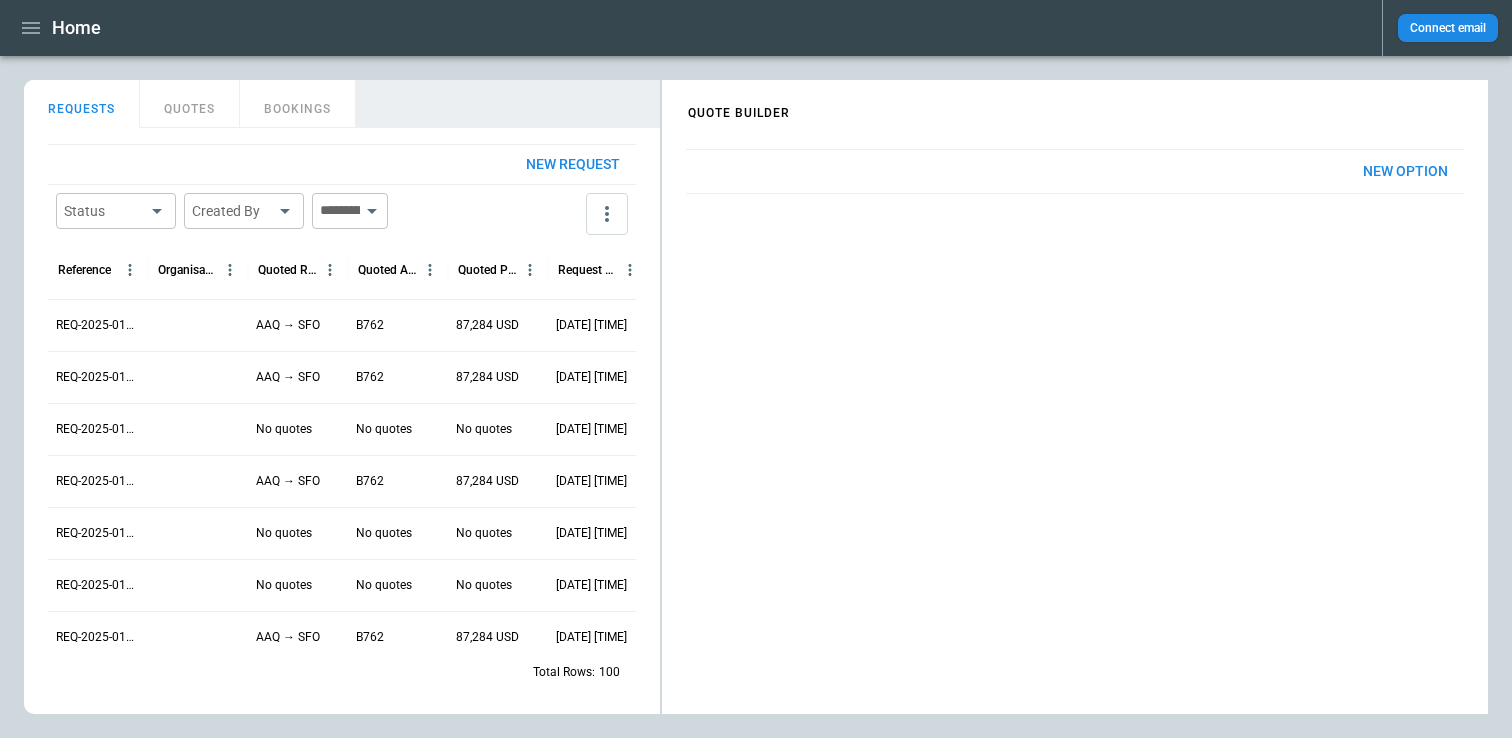 scroll, scrollTop: 0, scrollLeft: 228, axis: horizontal 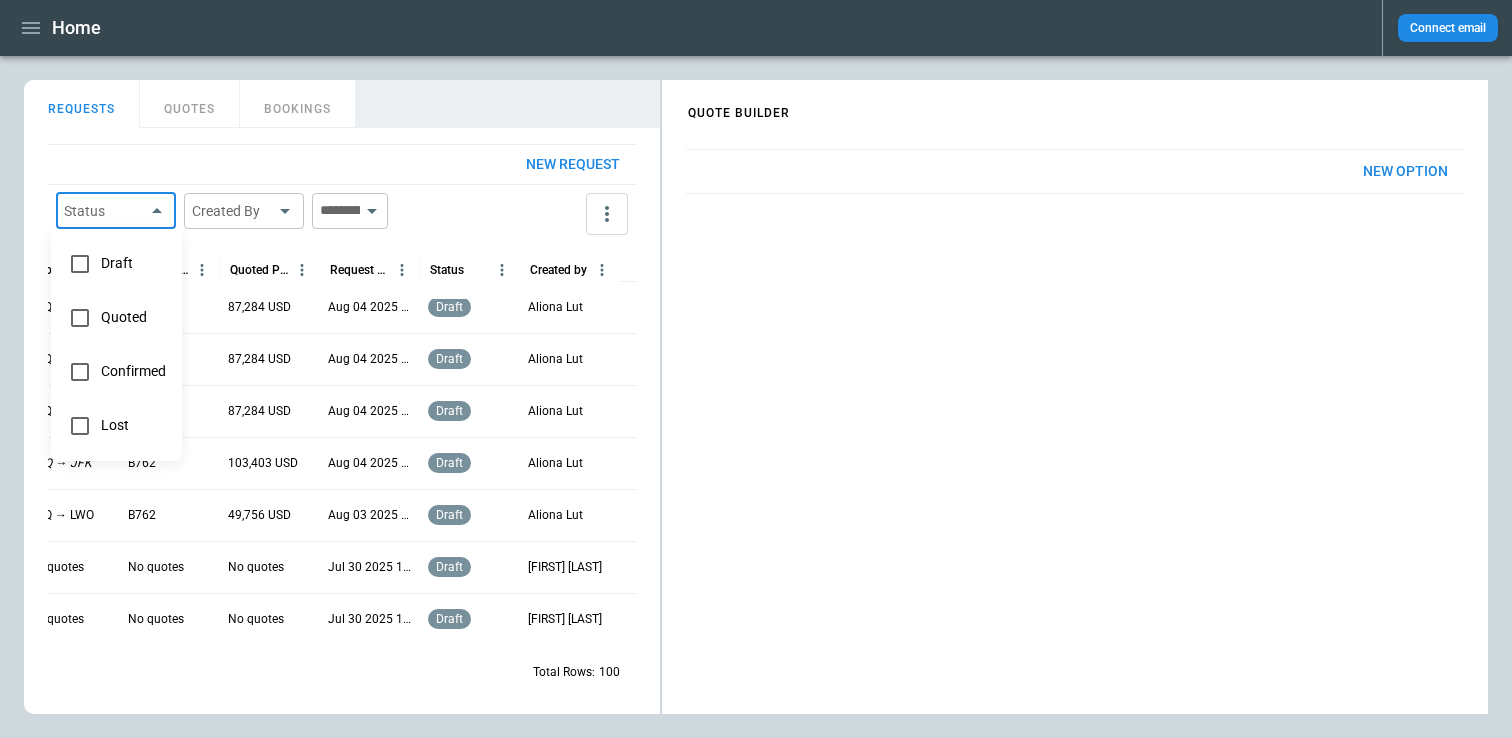 click on "Home Connect email FindBorderBarSize QUOTE BUILDER REQUESTS QUOTES BOOKINGS New request Status ​ Created By ​ ​ Reference Organisation Quoted Route Quoted Aircraft Quoted Price Request Created At (UTC+03:00) Status Created by REQ-2025-010715 AAQ → SFO B762 [PRICE] USD [DATE] [TIME] draft [FIRST] [LAST] REQ-2025-010714 +1 AAQ → SFO B762 [PRICE] USD [DATE] [TIME] quoted [FIRST] [LAST] REQ-2025-010713 AAQ → SFO B762 [PRICE] USD [DATE] [TIME] draft [FIRST] [LAST] REQ-2025-010712 AAQ → SFO B762 [PRICE] USD [DATE] [TIME] draft [FIRST] [LAST] REQ-2025-010711 AAQ → LWO B762 [PRICE] USD [DATE] [TIME] draft [FIRST] [LAST] REQ-2025-010710 AAQ → LWO B762 [PRICE] USD [DATE] [TIME] draft [FIRST] [LAST] REQ-2025-010709 AAQ → JFK B762 [PRICE] USD [DATE] [TIME] draft [FIRST] [LAST] REQ-2025-010708 AAQ → LWO B762 [PRICE] USD [DATE] [TIME] draft [FIRST] [LAST] REQ-2025-010707 No quotes No quotes No quotes [DATE] [TIME] draft [FIRST] [LAST]" at bounding box center [756, 369] 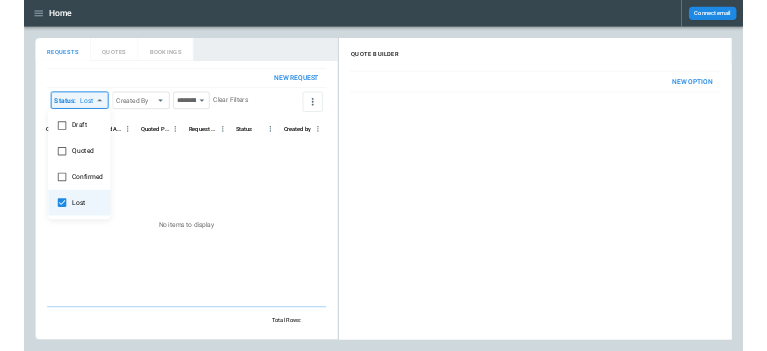 scroll, scrollTop: 0, scrollLeft: 212, axis: horizontal 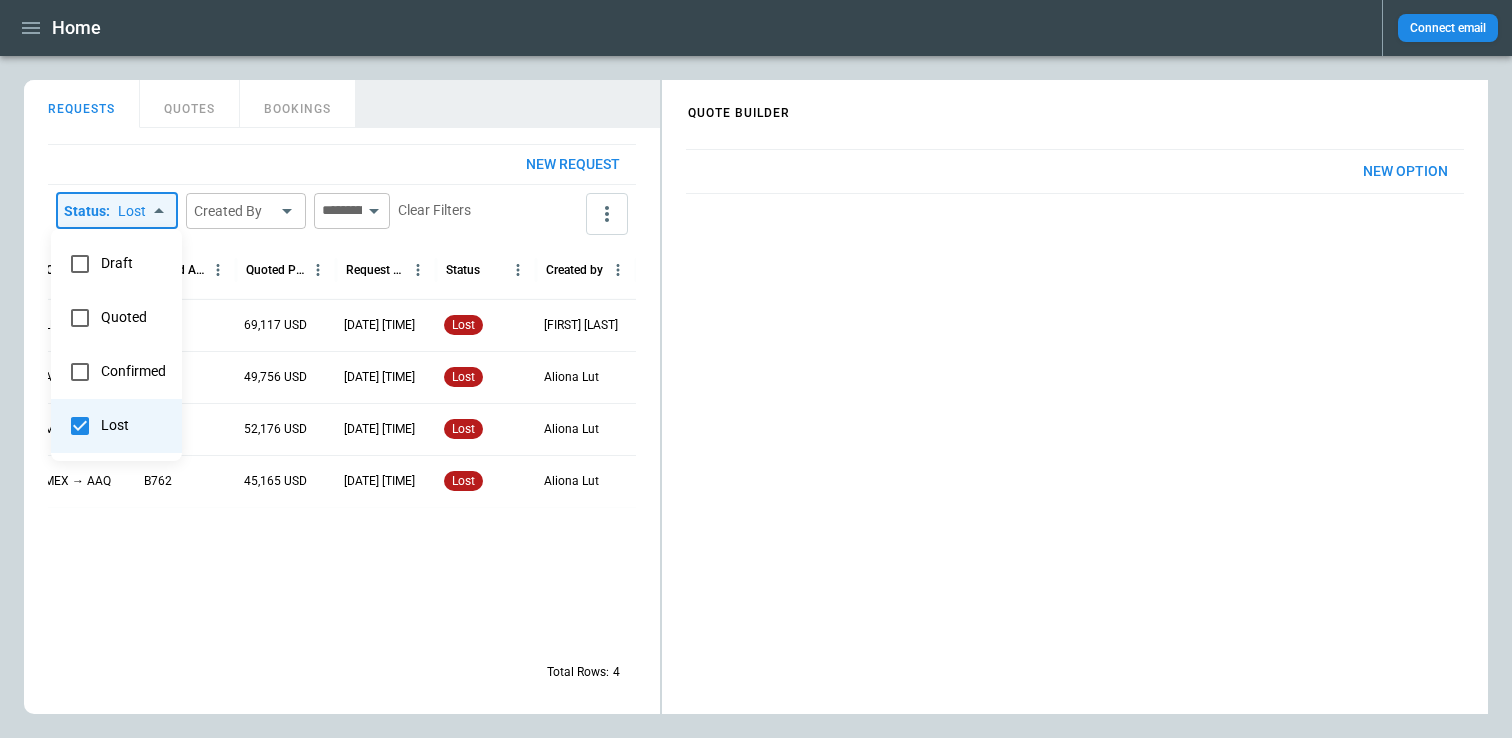 click at bounding box center [756, 369] 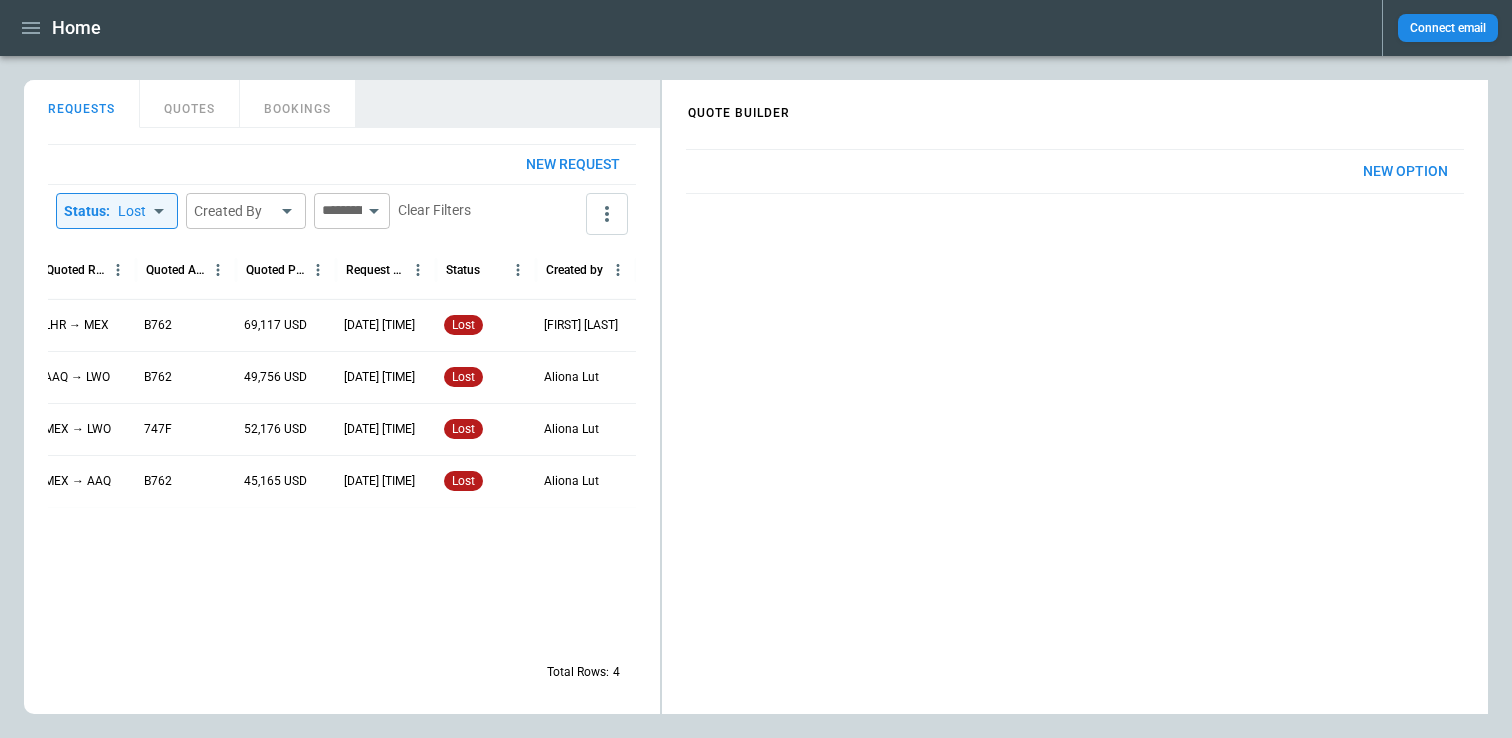 click on "LHR → MEX" at bounding box center (76, 325) 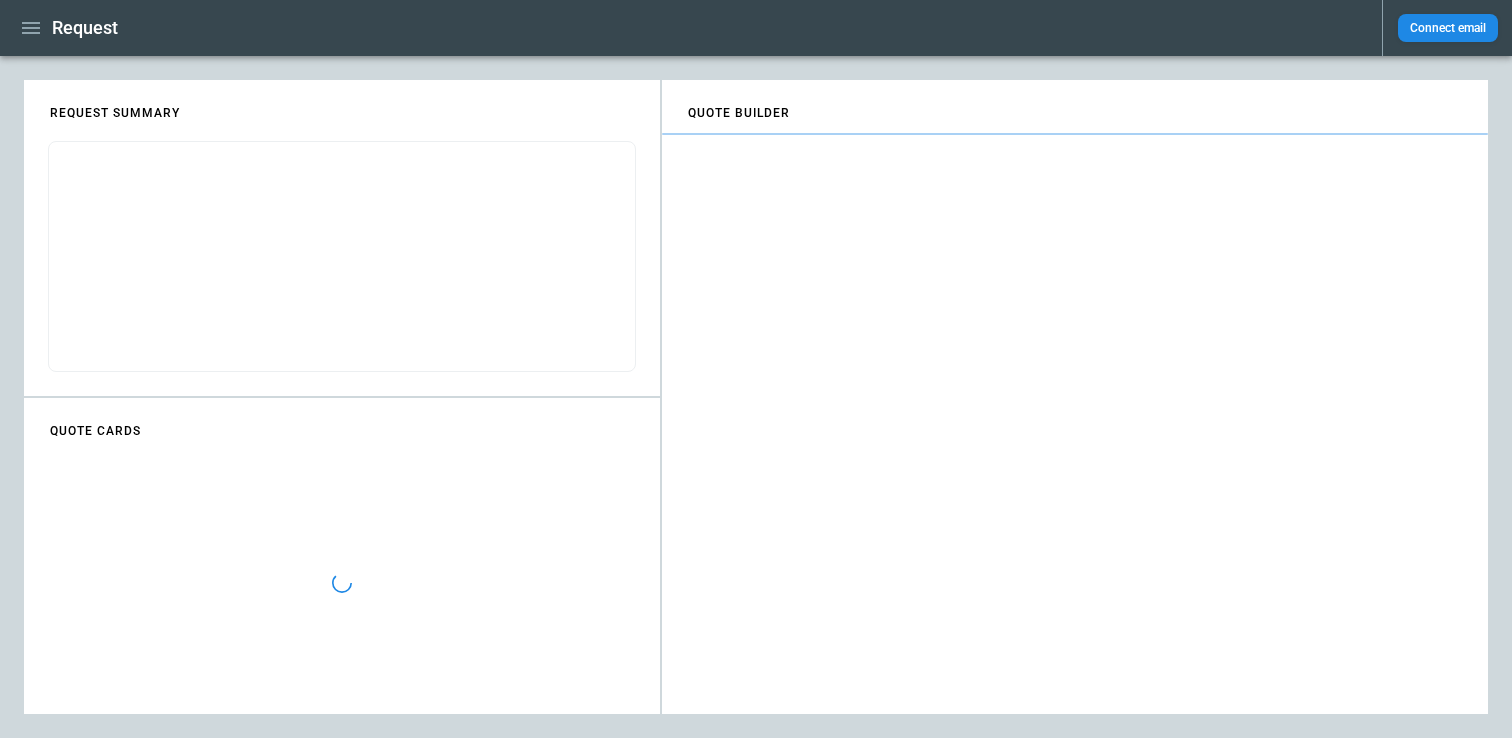 click on "* ​" at bounding box center [342, 256] 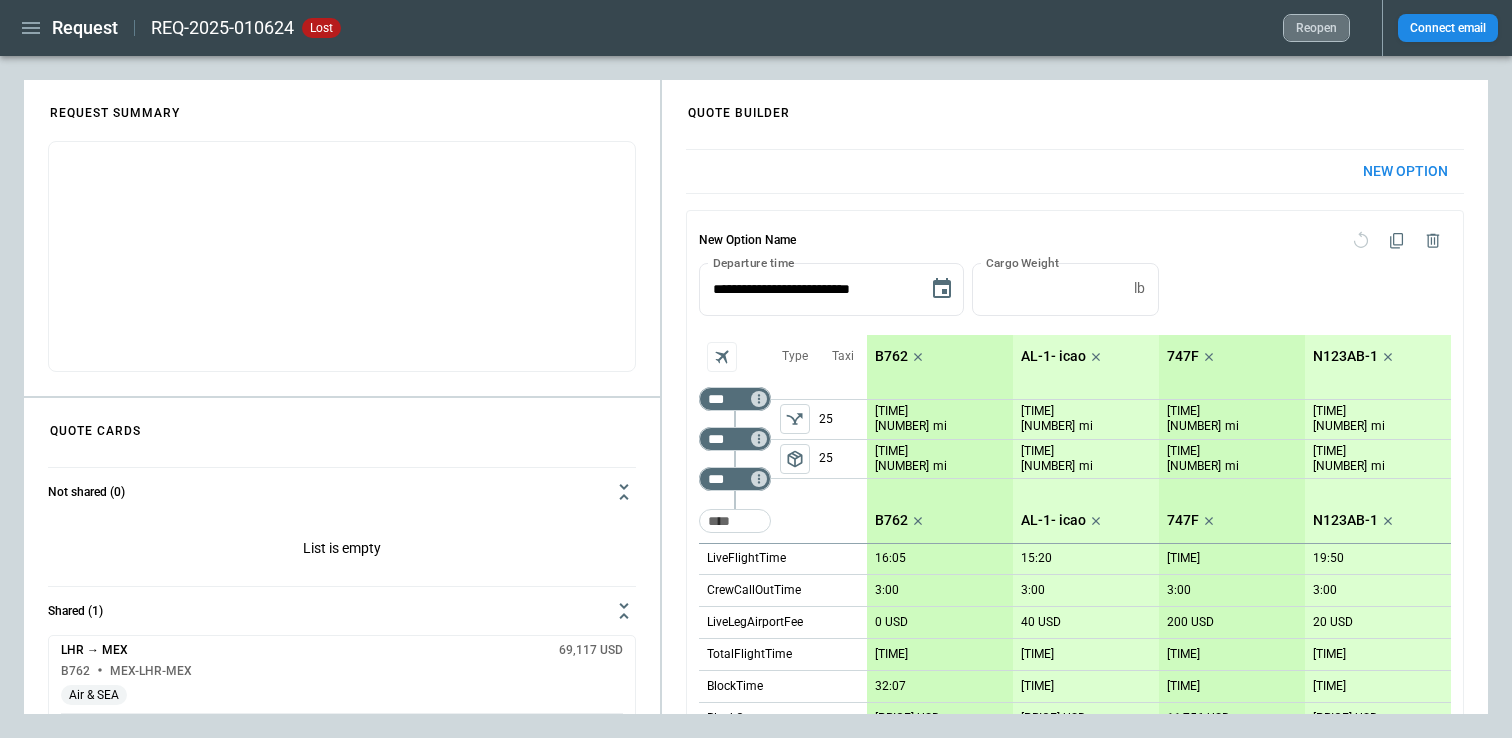 click on "Reopen" at bounding box center (1316, 28) 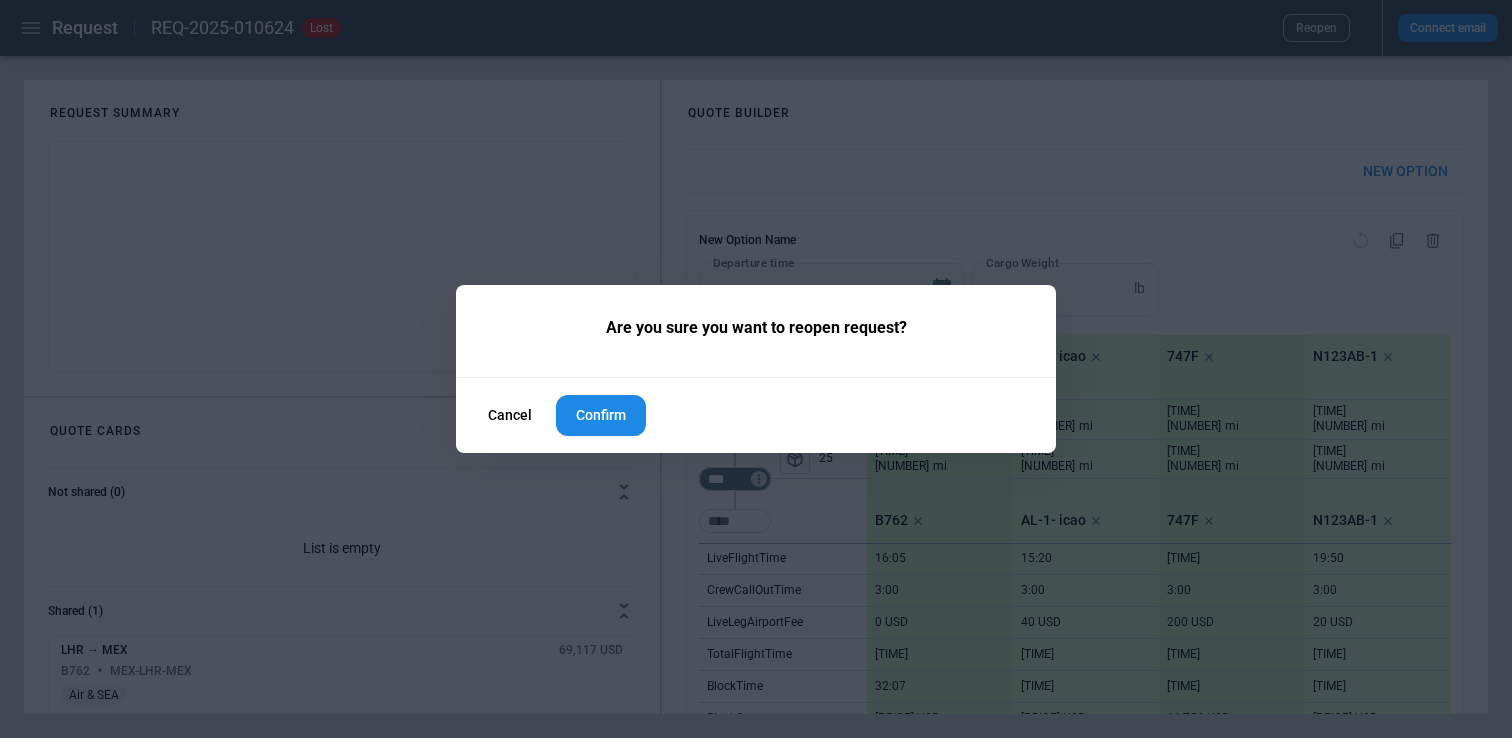 click on "Cancel" at bounding box center [510, 415] 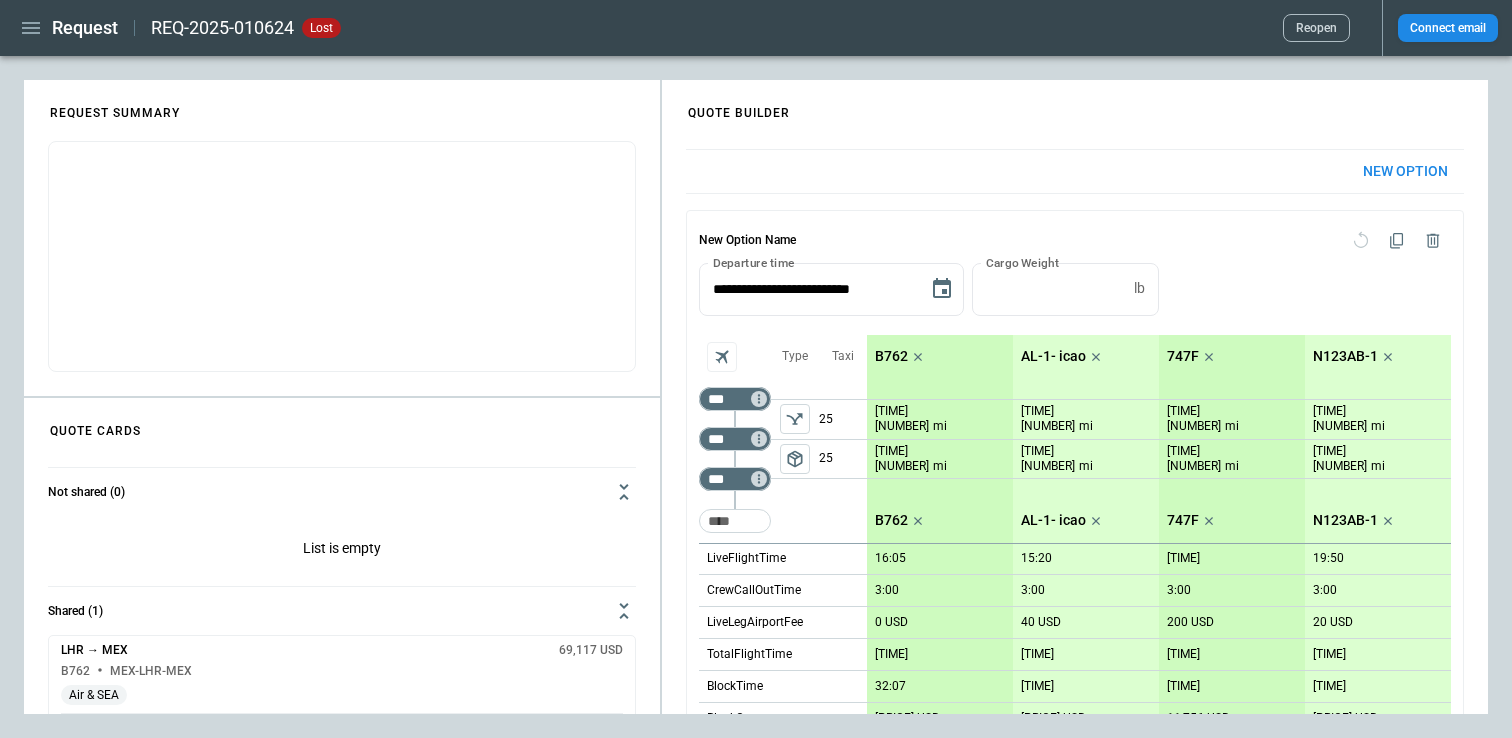 type 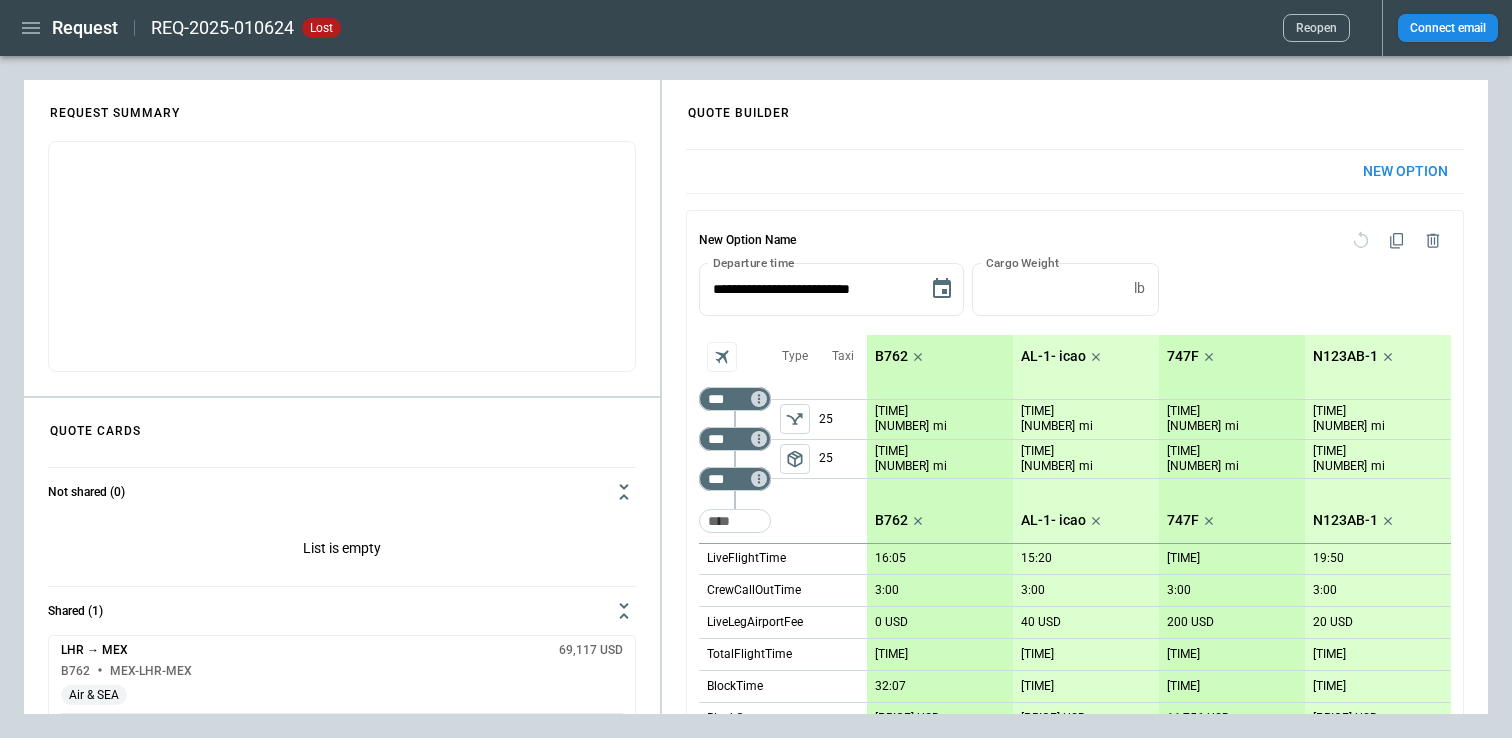 click 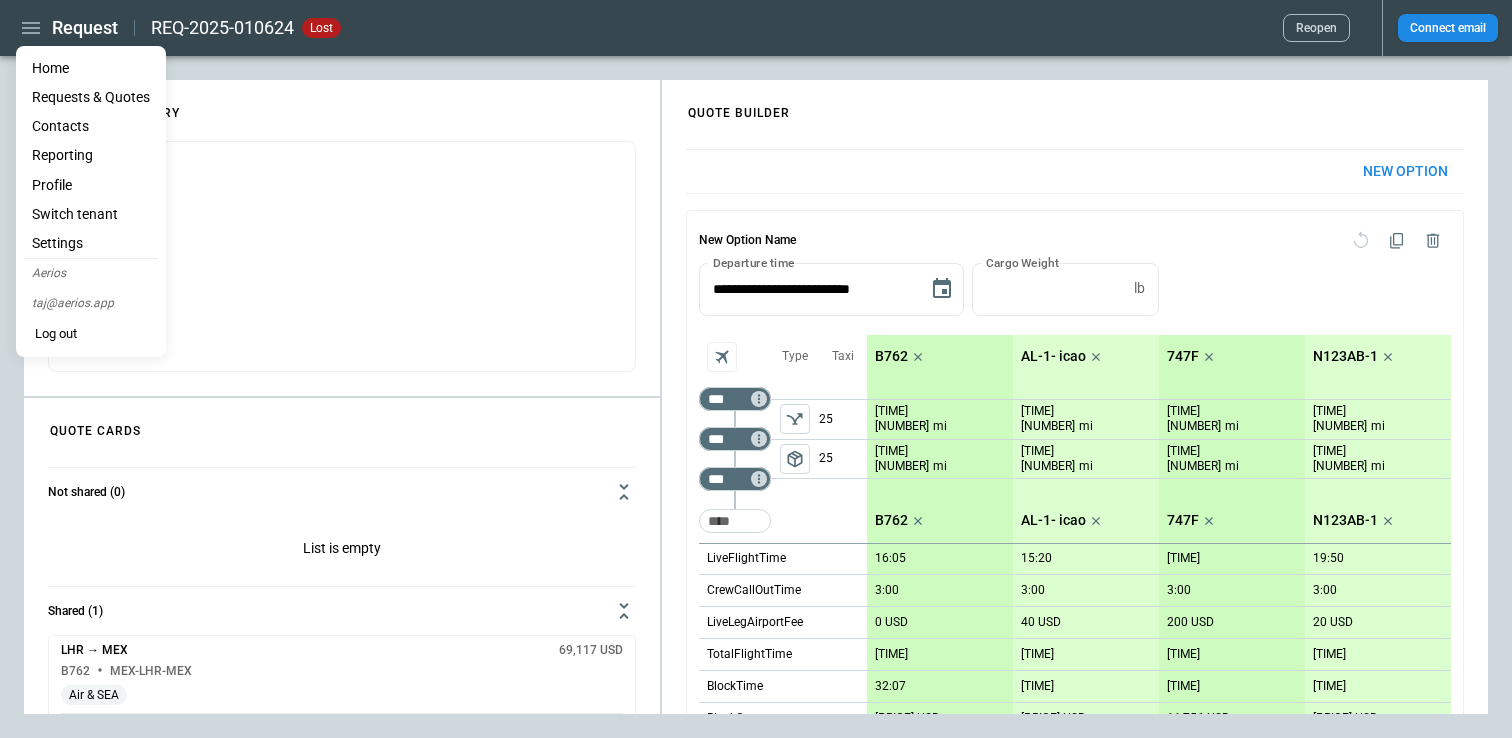 click on "Home" at bounding box center (91, 68) 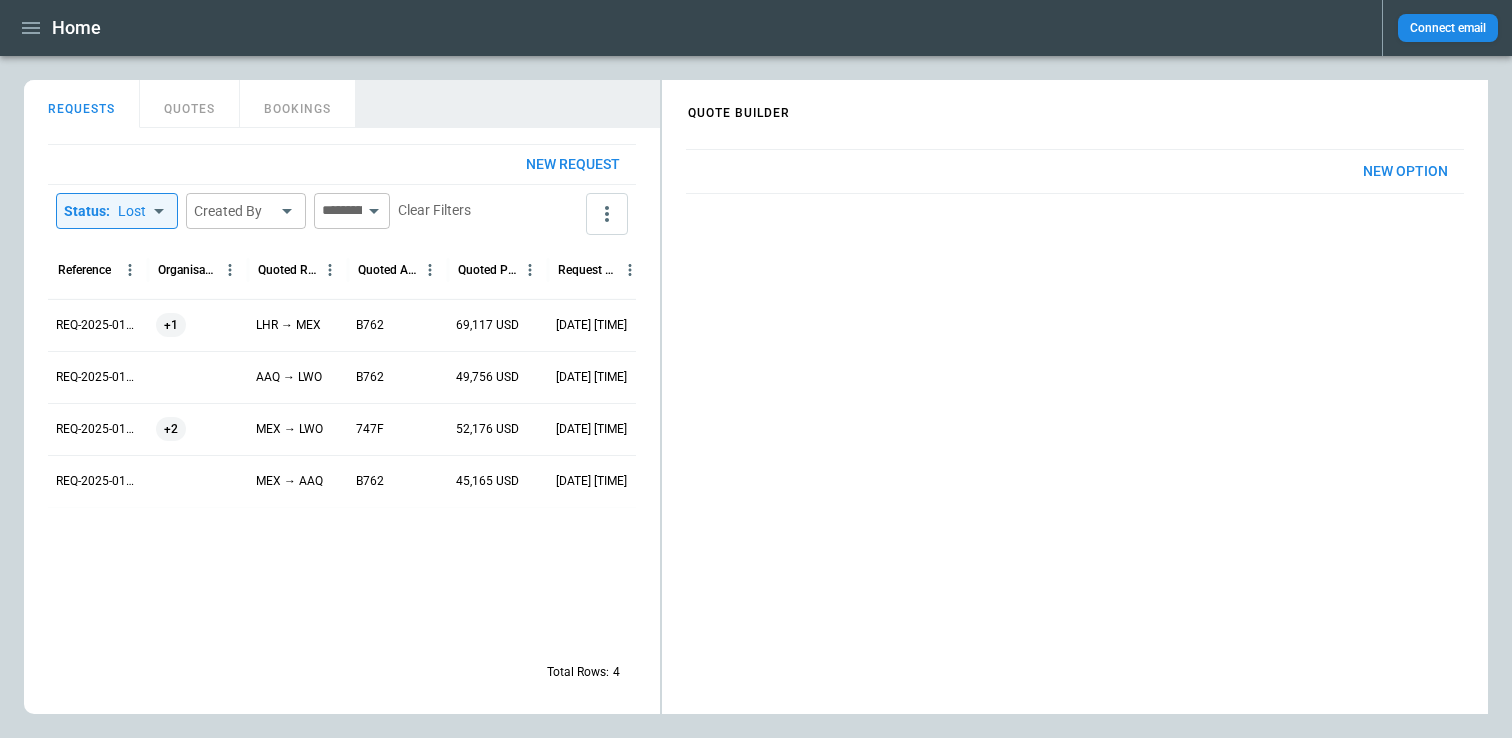 click at bounding box center [31, 28] 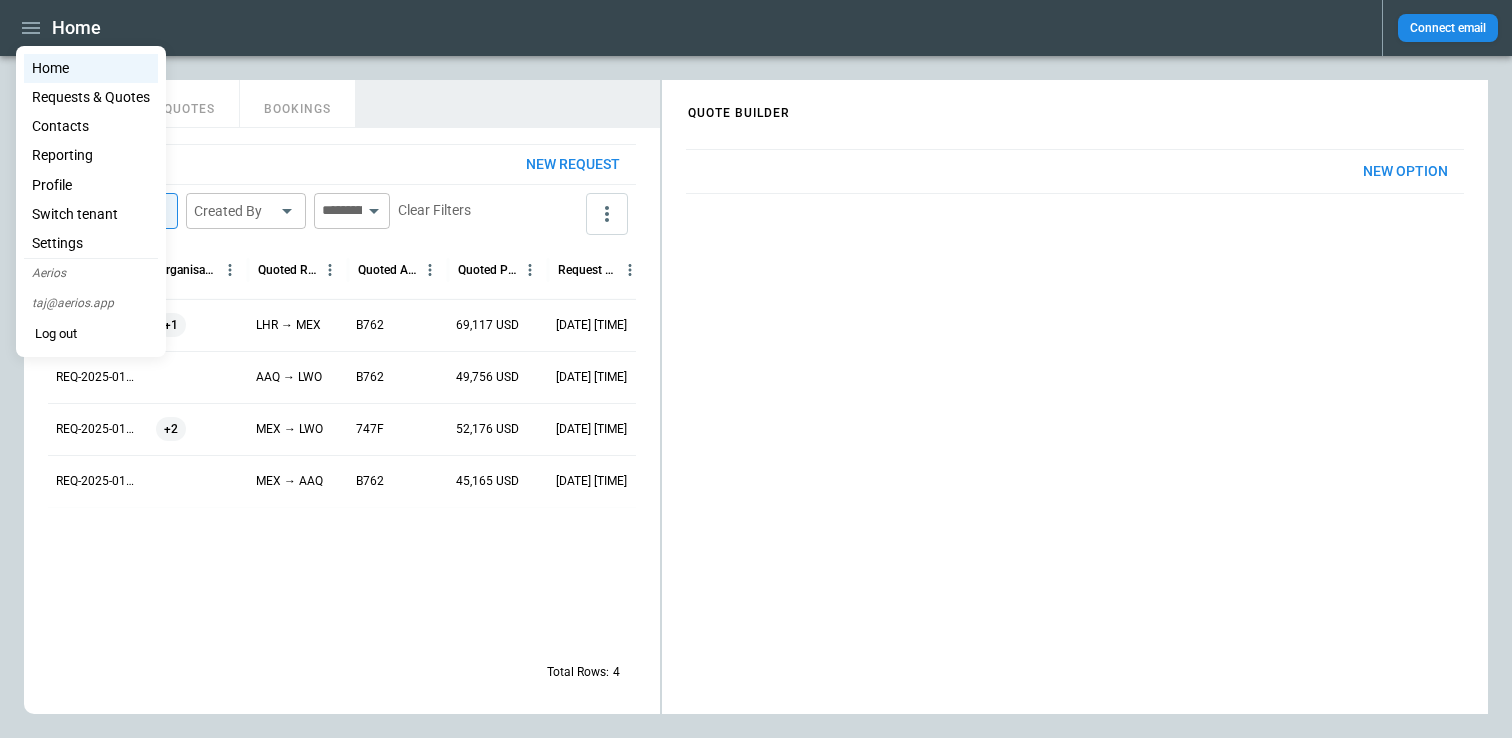 click on "Switch tenant" at bounding box center [91, 214] 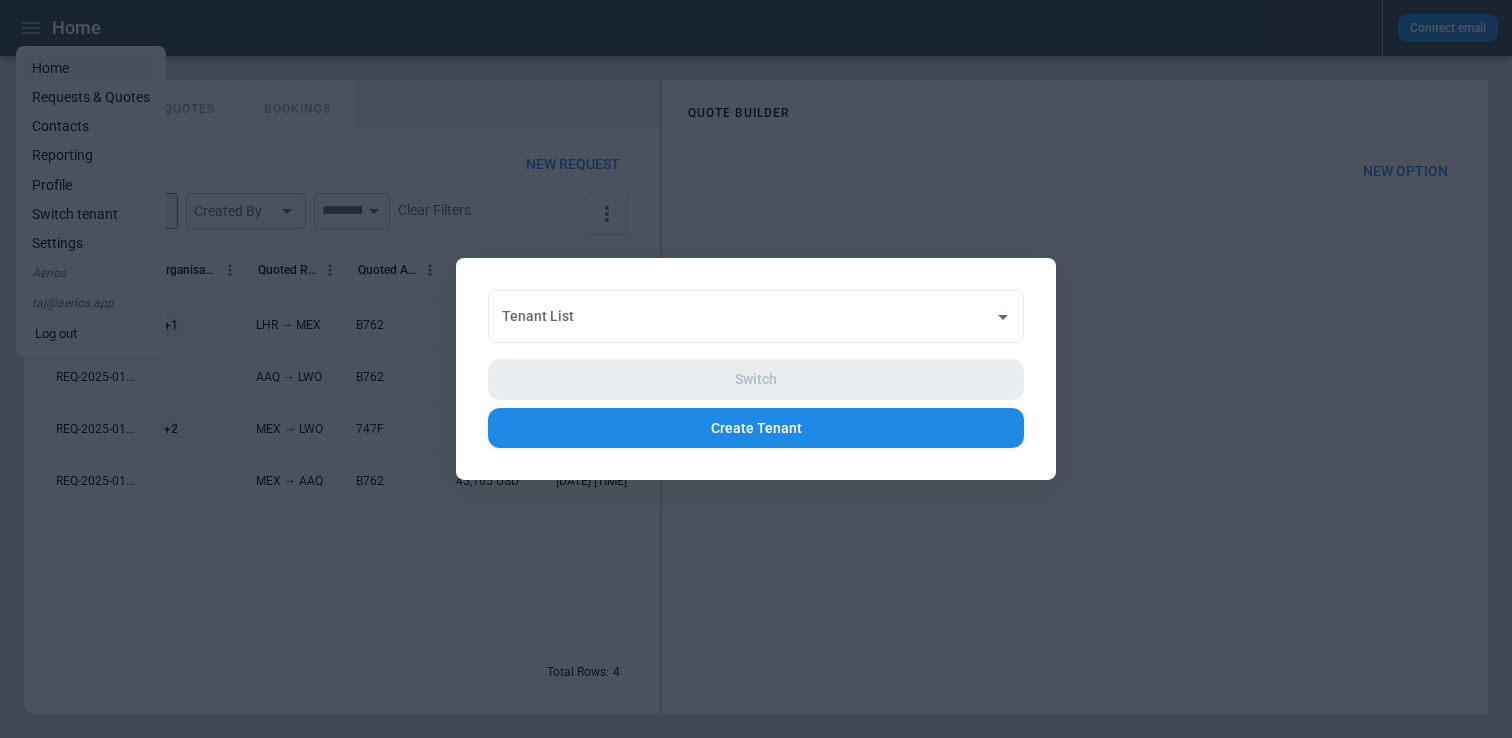 click at bounding box center (756, 369) 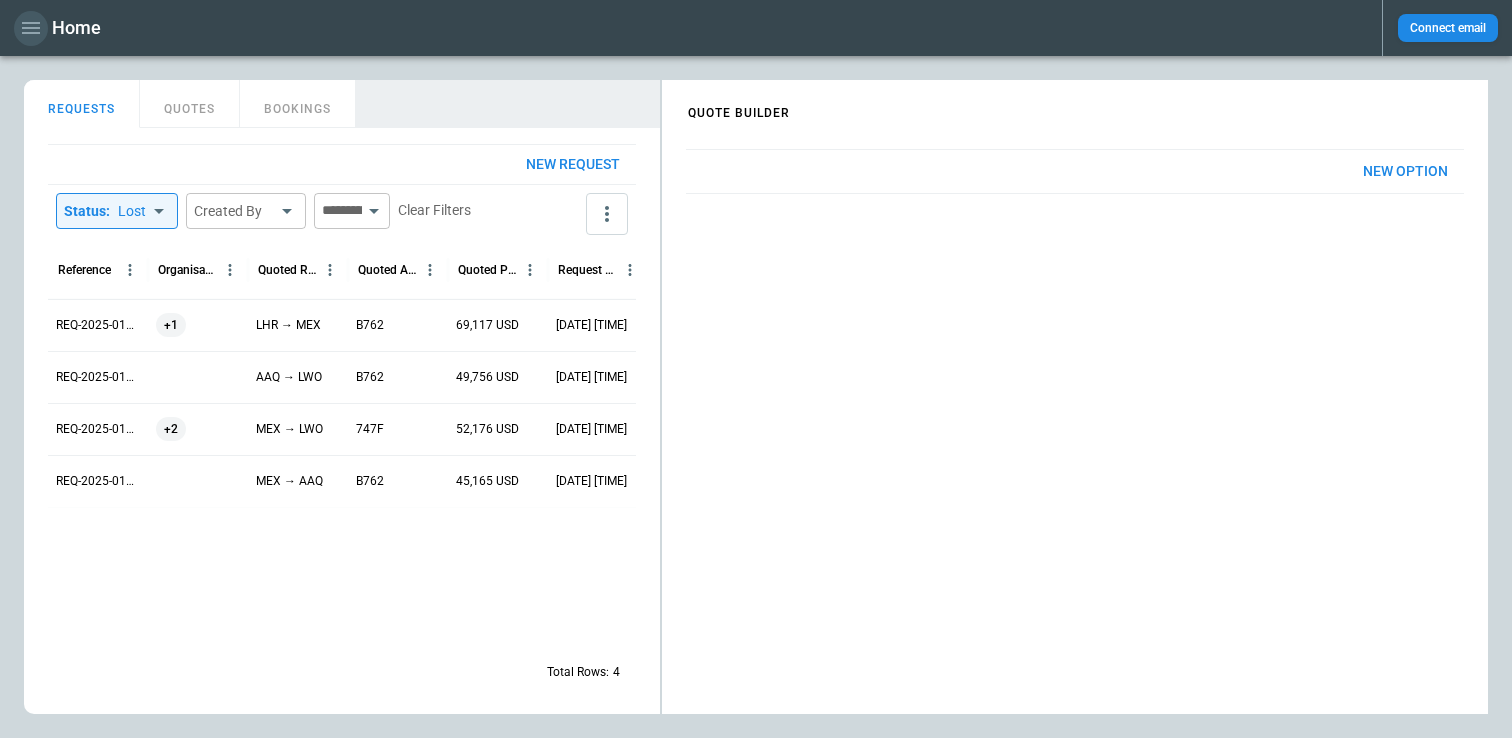 click 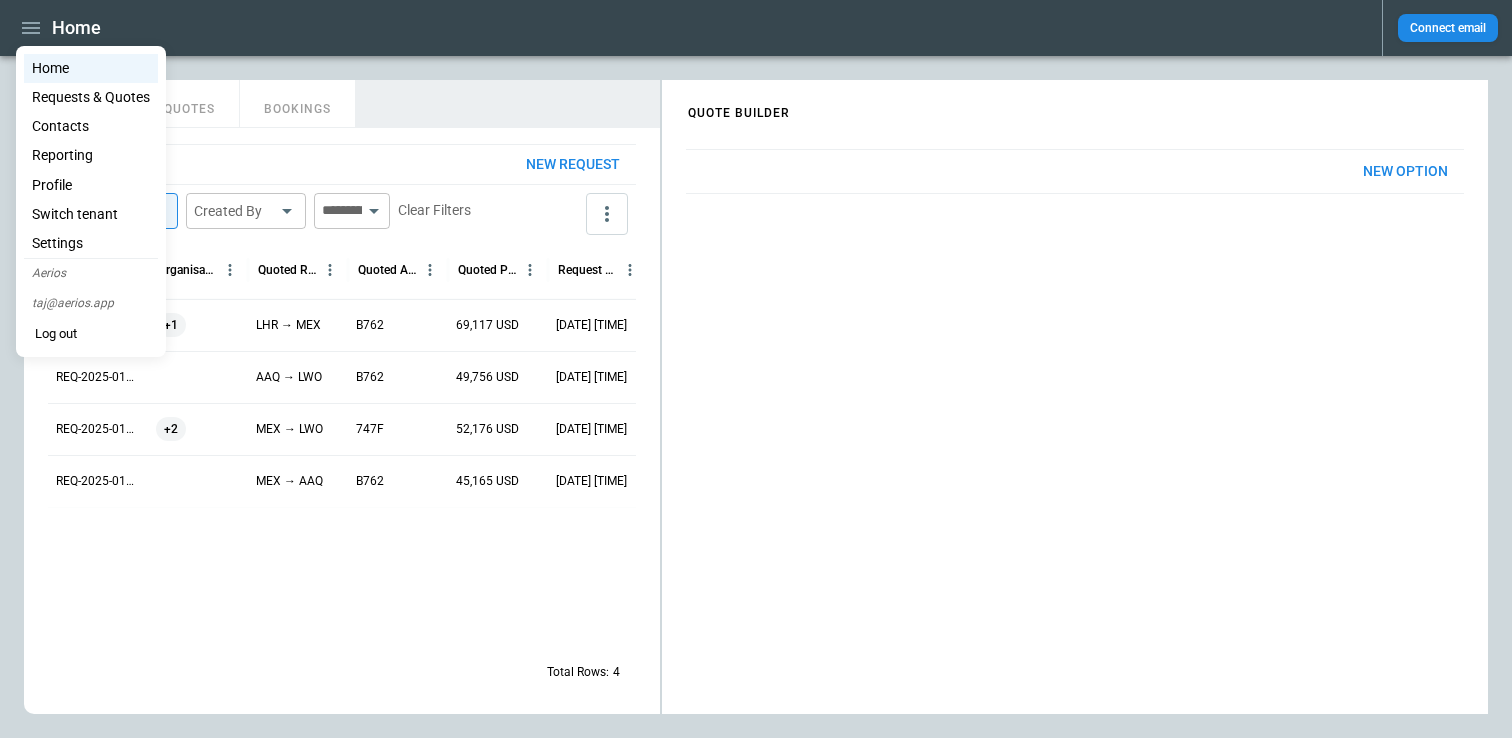 click on "Reporting" at bounding box center [91, 155] 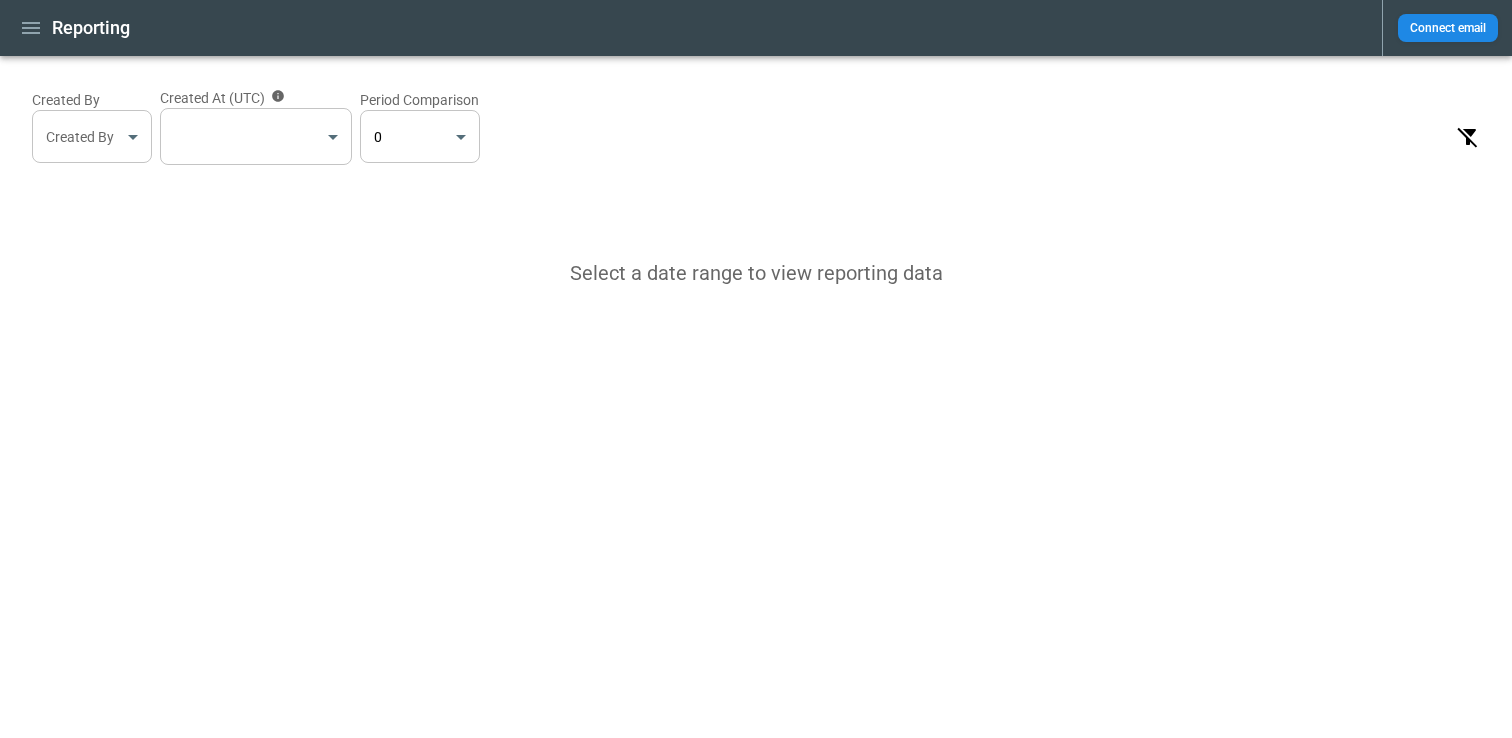 click 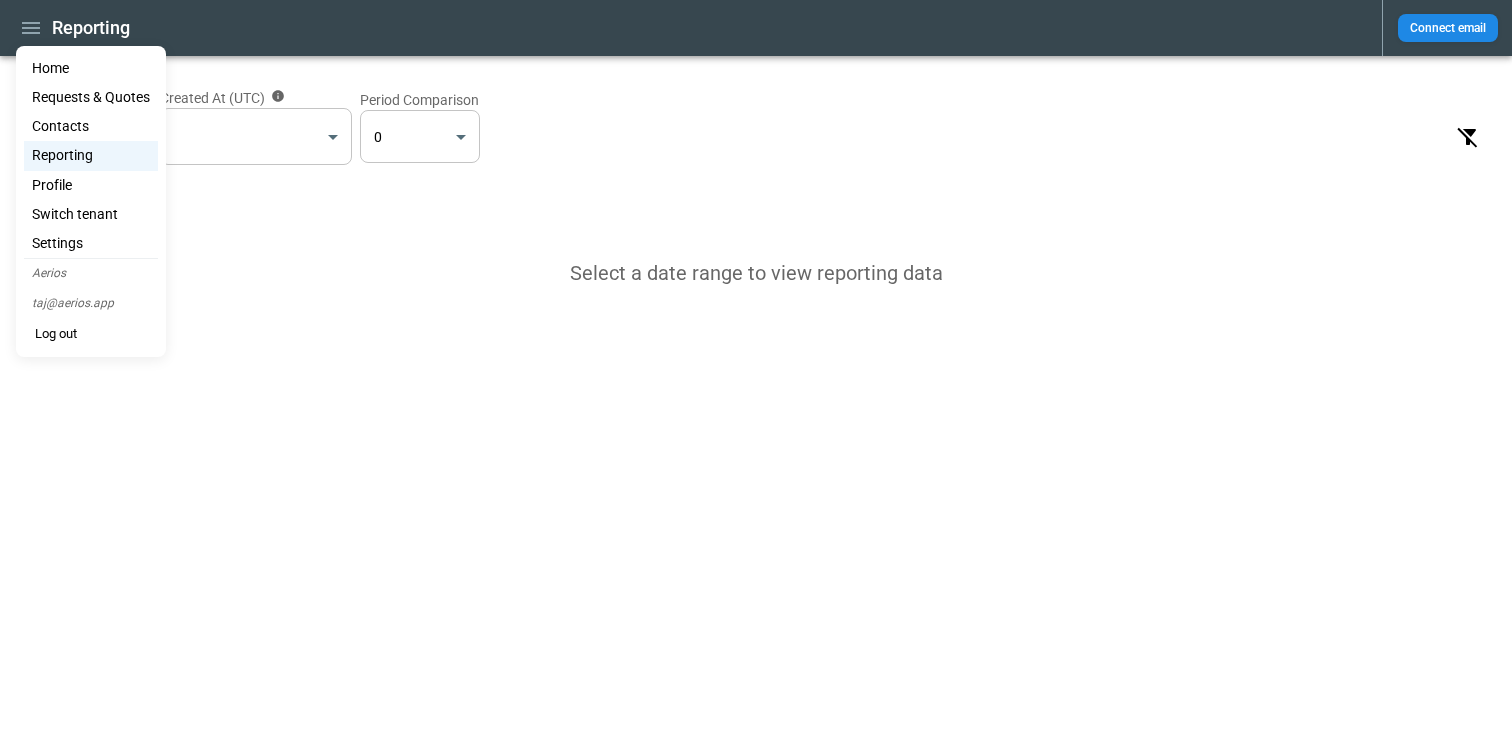 click on "Settings" at bounding box center [91, 243] 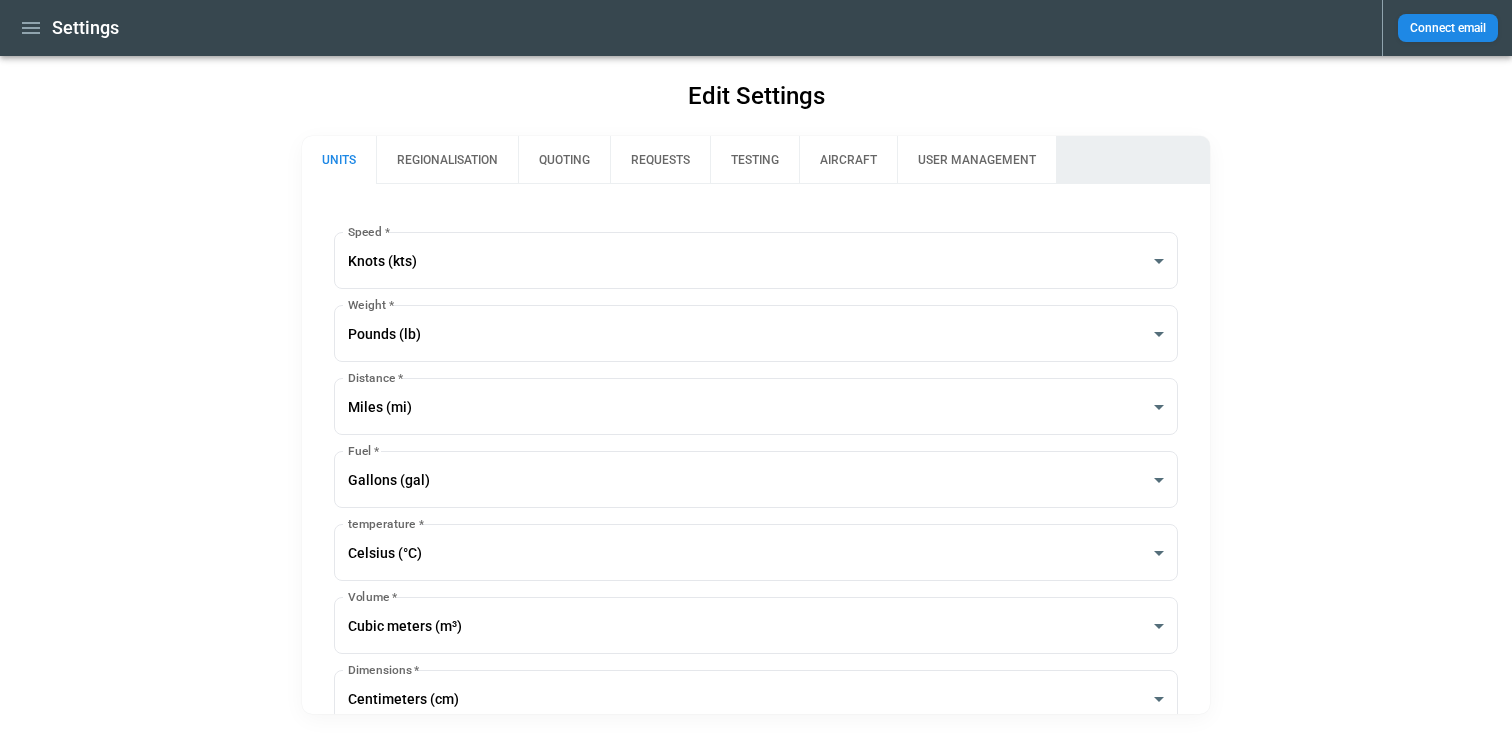 click at bounding box center [31, 28] 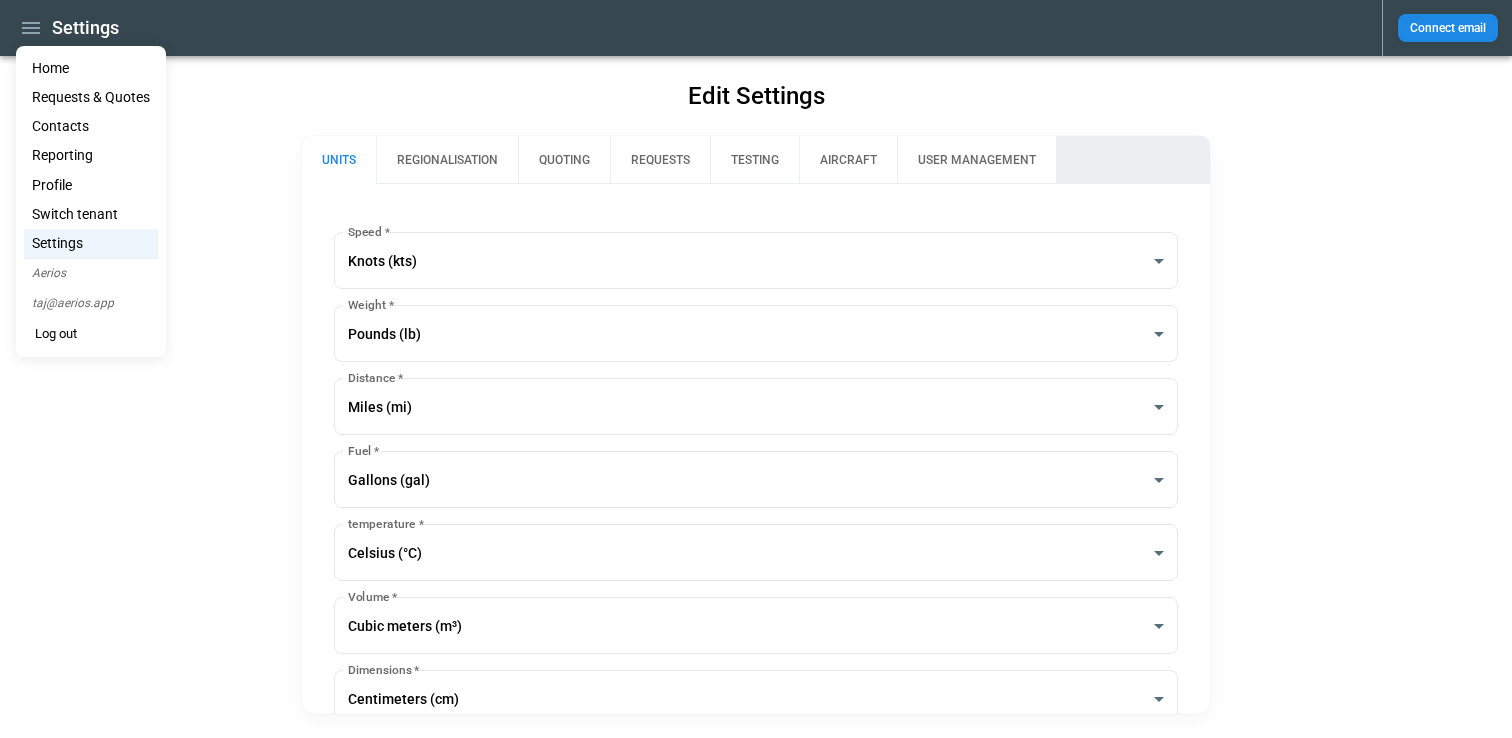 click on "Requests & Quotes" at bounding box center [91, 97] 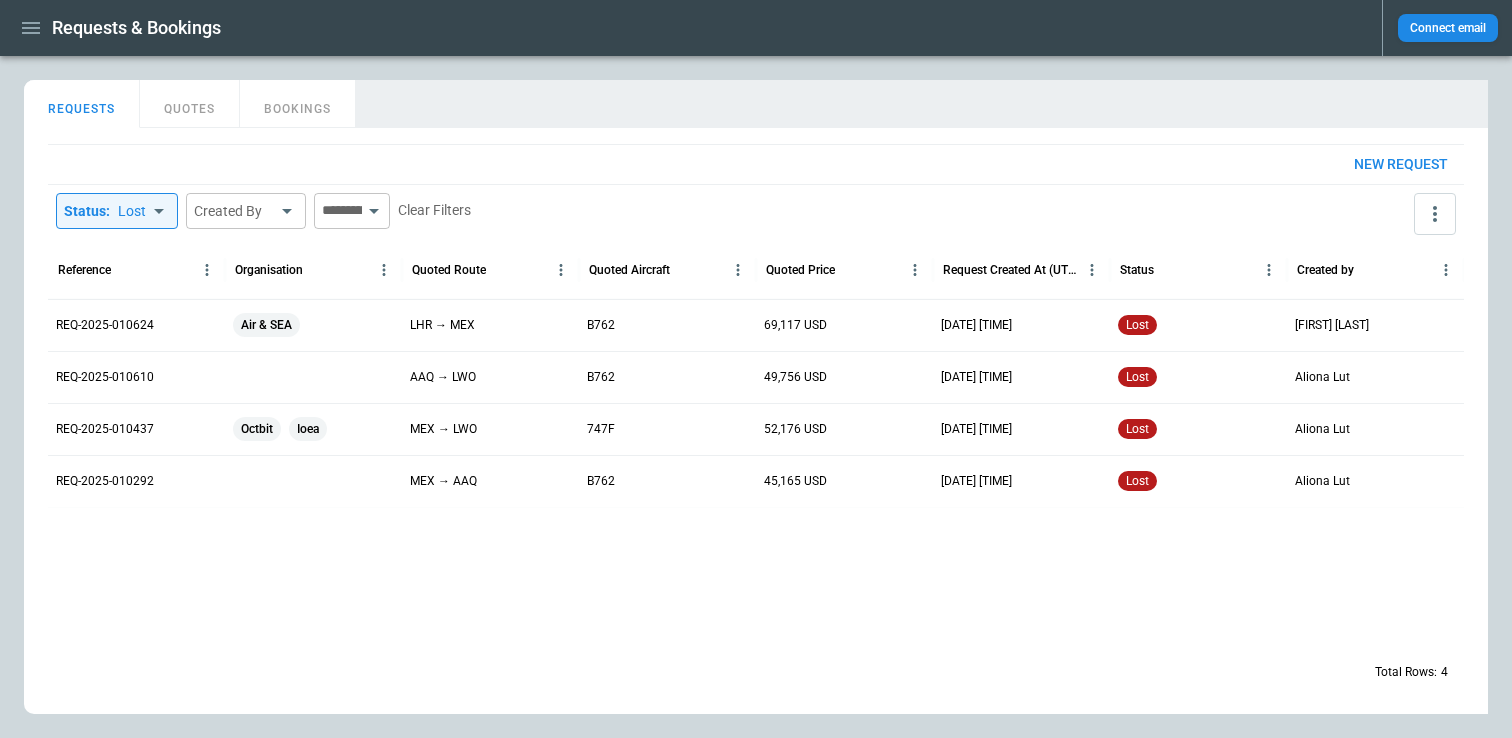 click on "REQ-2025-010624" at bounding box center (105, 325) 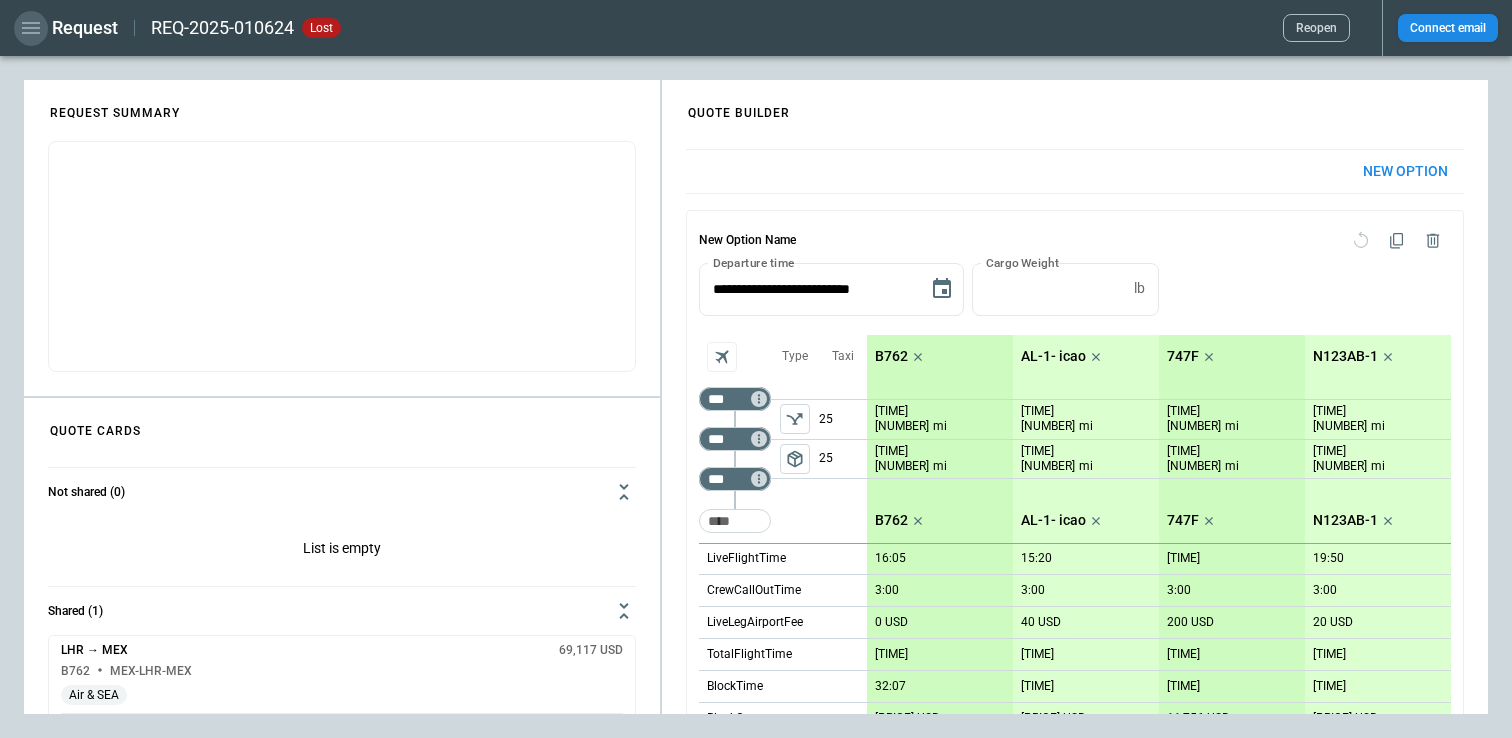 click 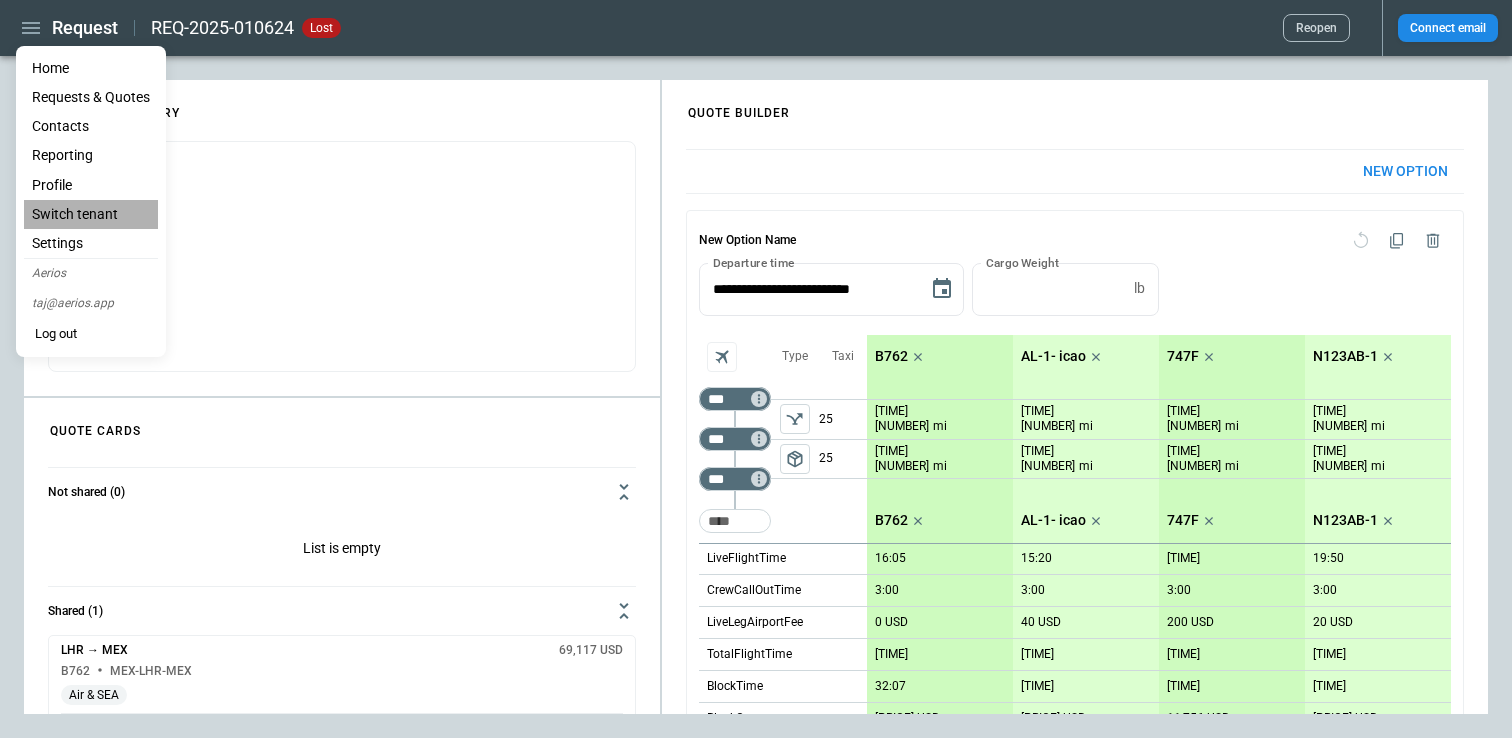 click on "Switch tenant" at bounding box center (91, 214) 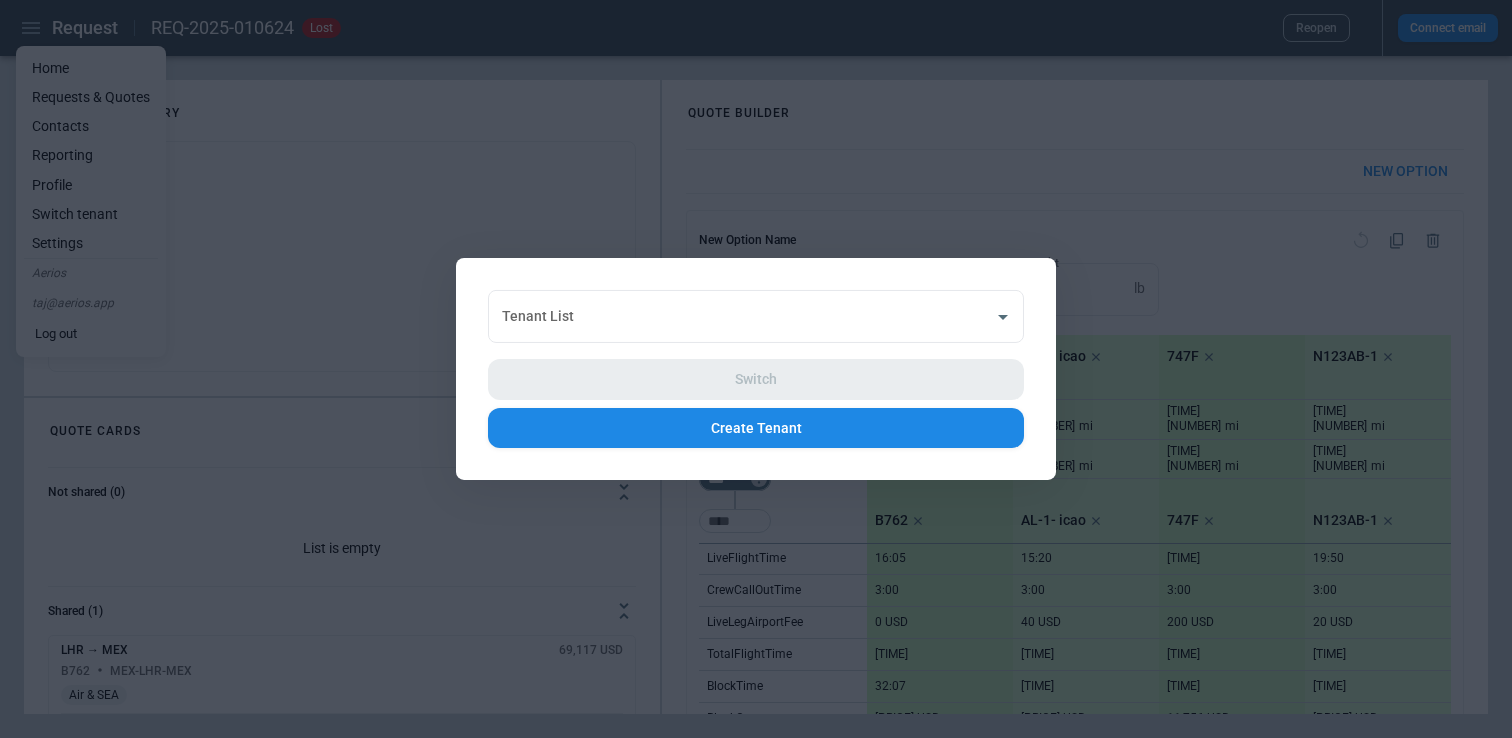 click at bounding box center (756, 369) 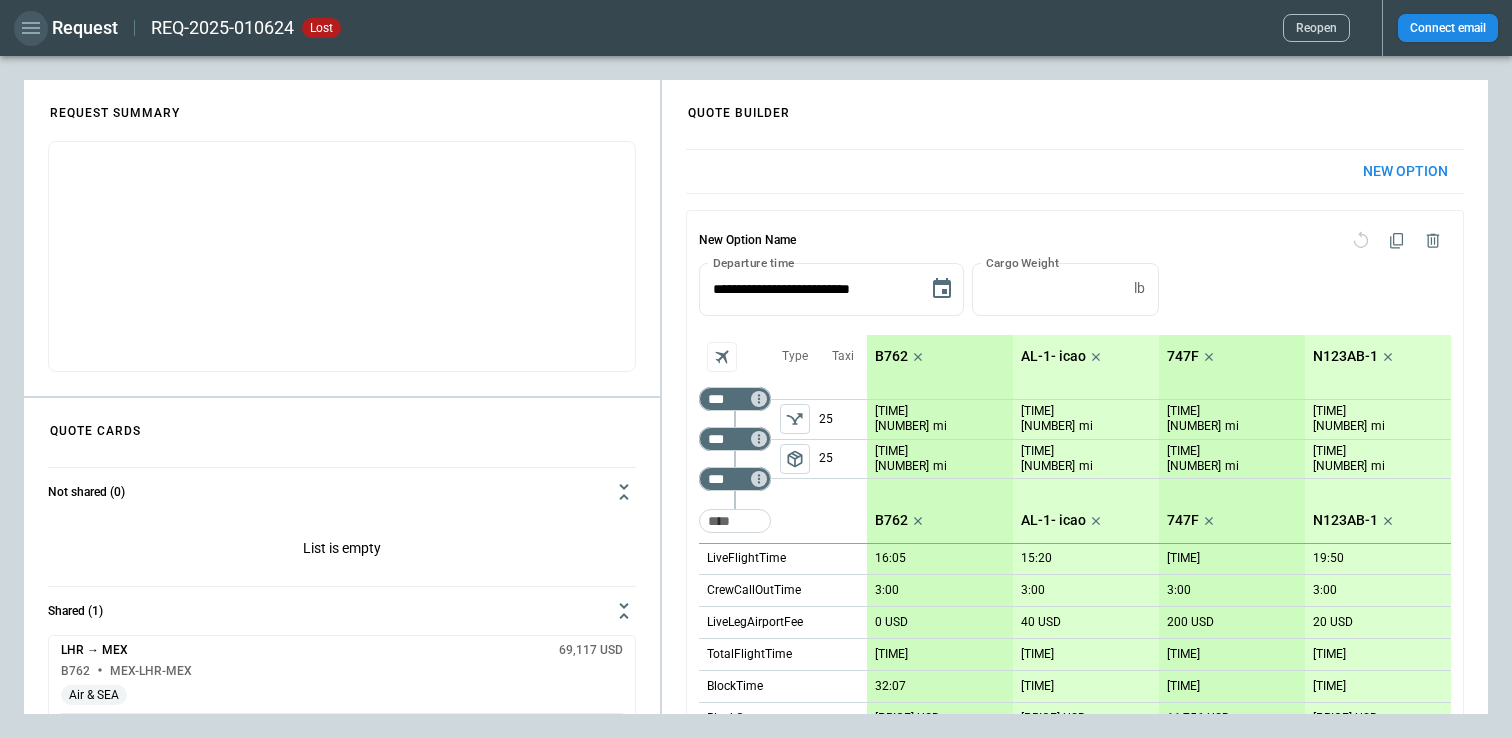 click 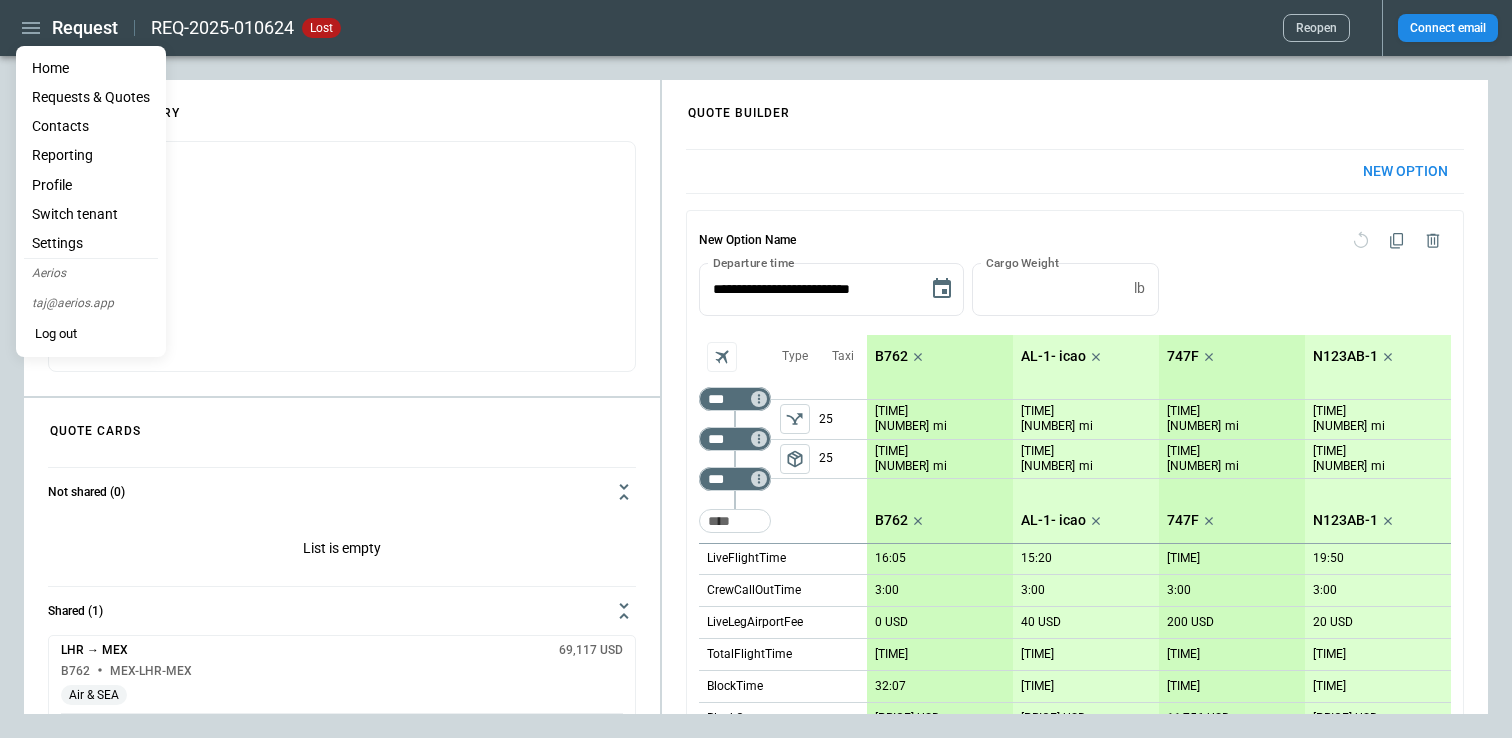 click on "Home" at bounding box center (91, 68) 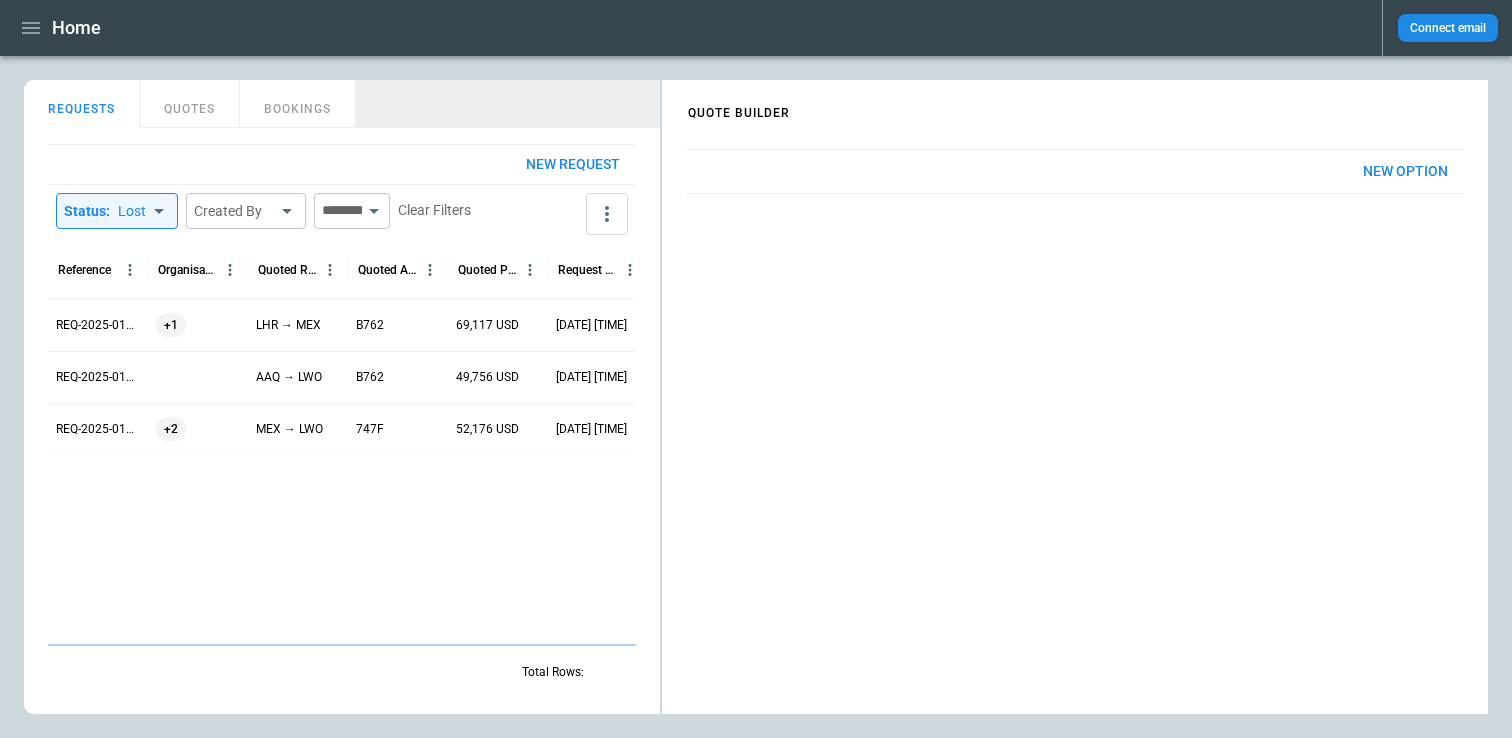 click on "REQ-2025-010624" at bounding box center (98, 325) 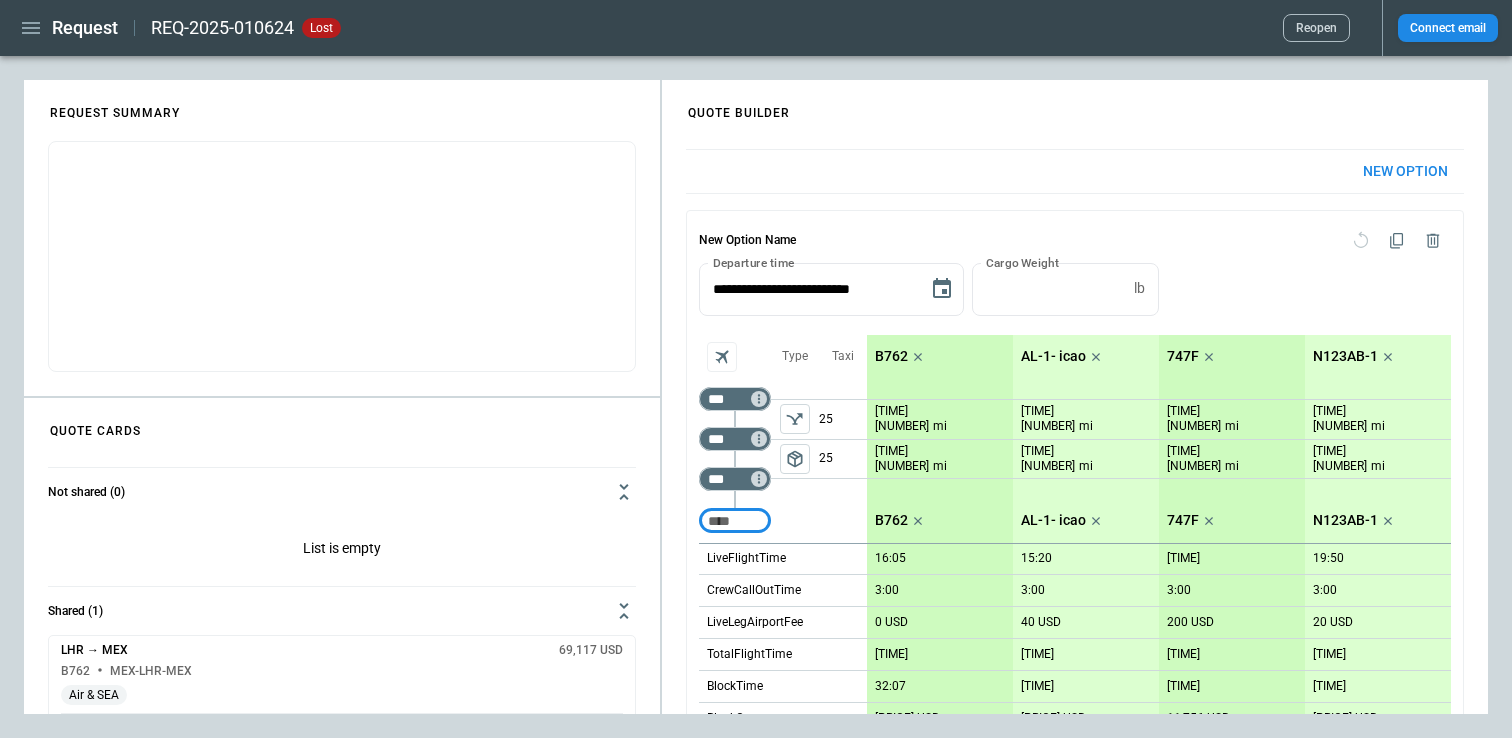 click 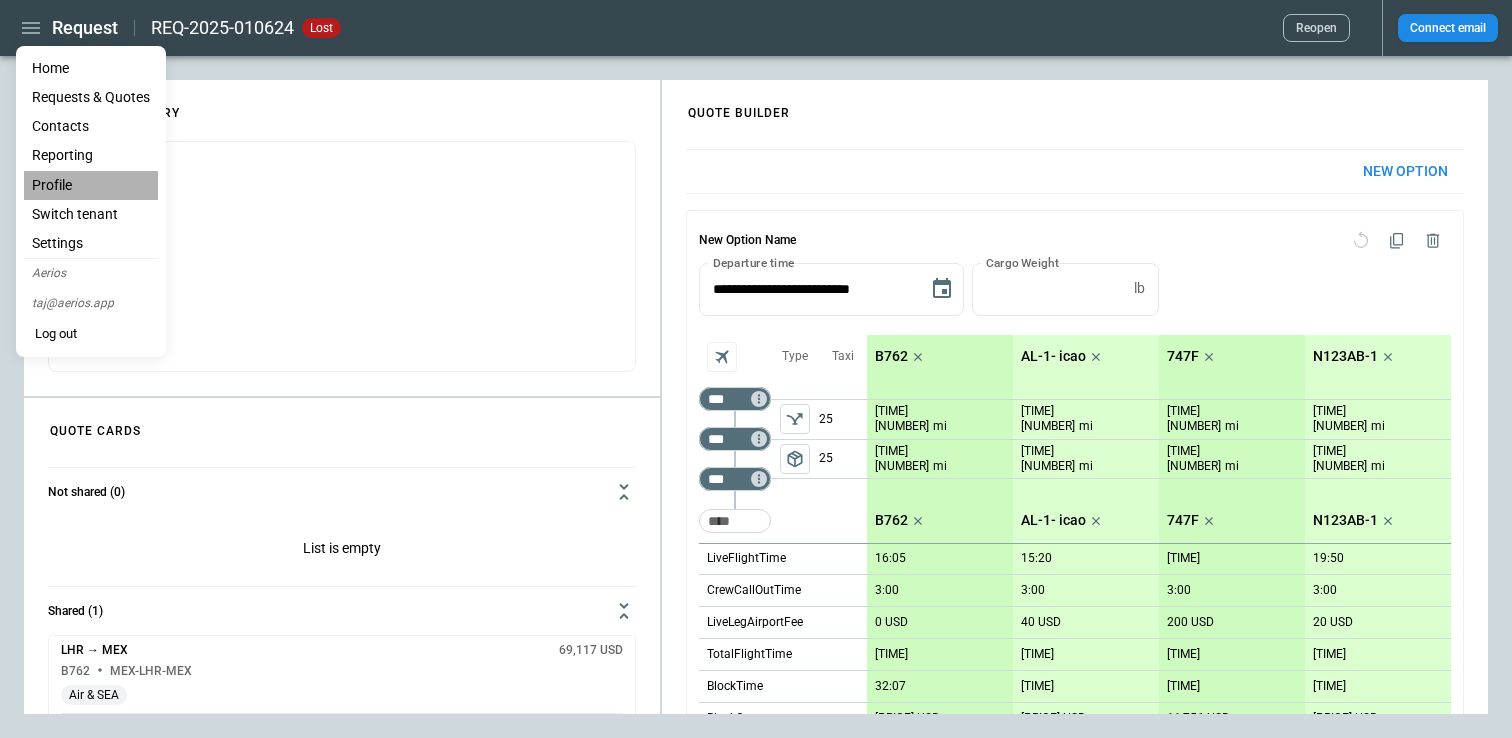 click on "Profile" at bounding box center [91, 185] 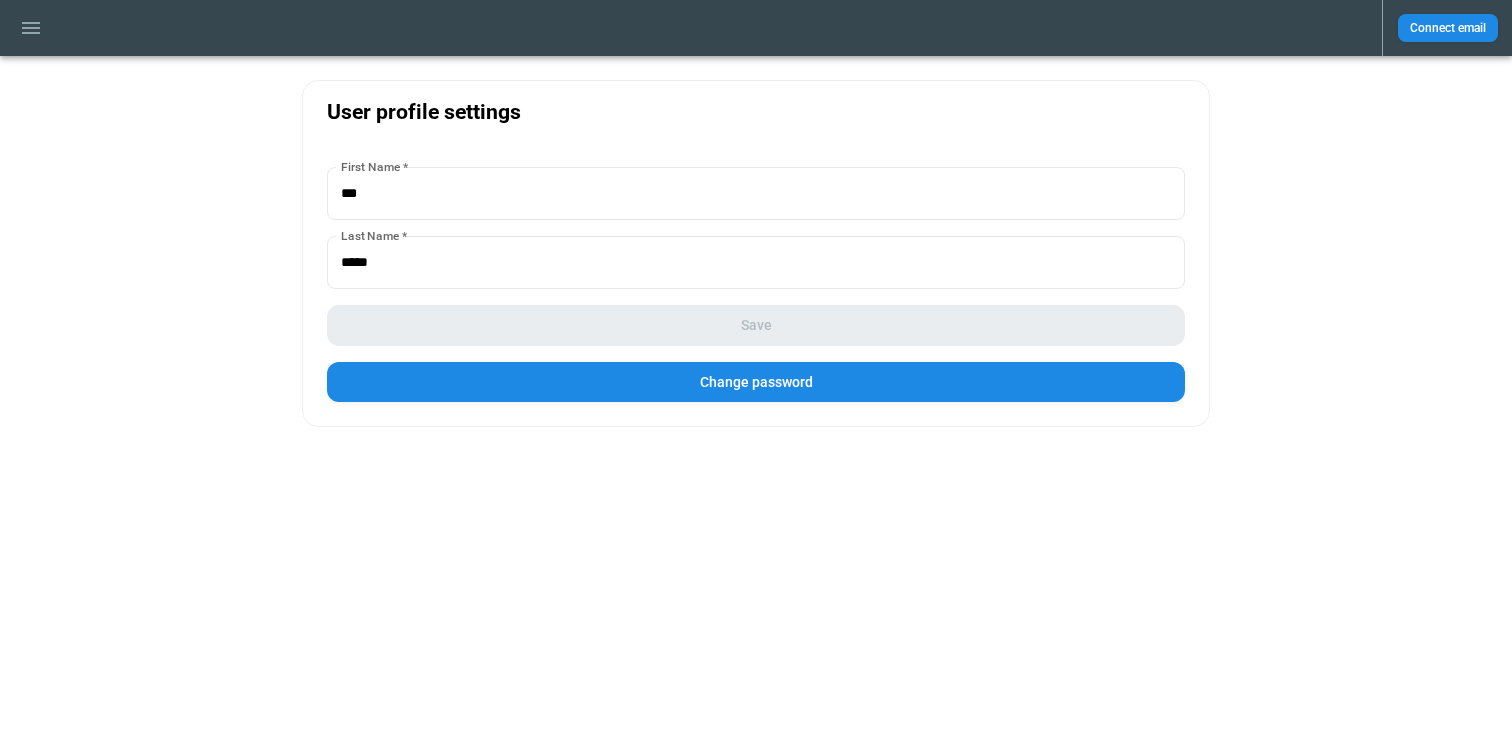 click 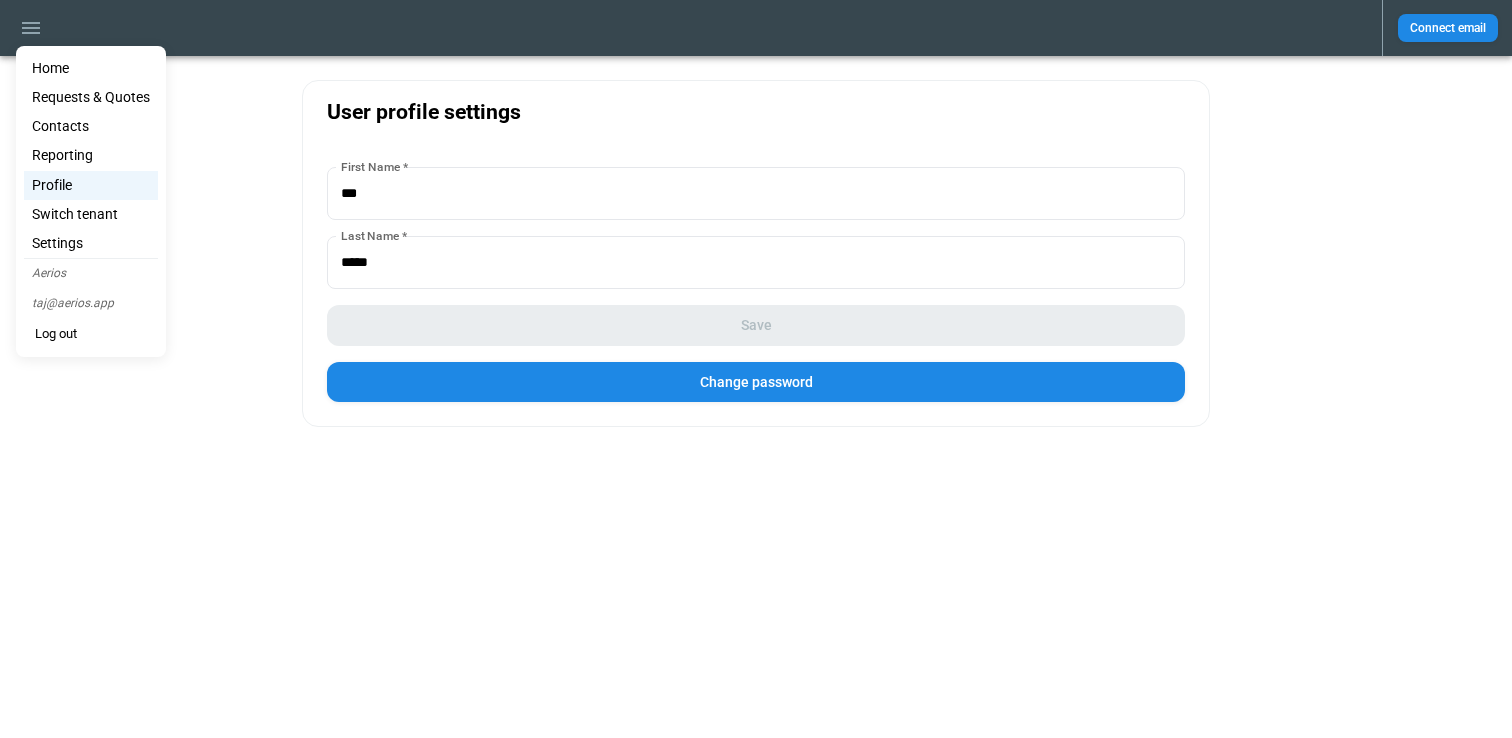 click on "Contacts" at bounding box center [91, 126] 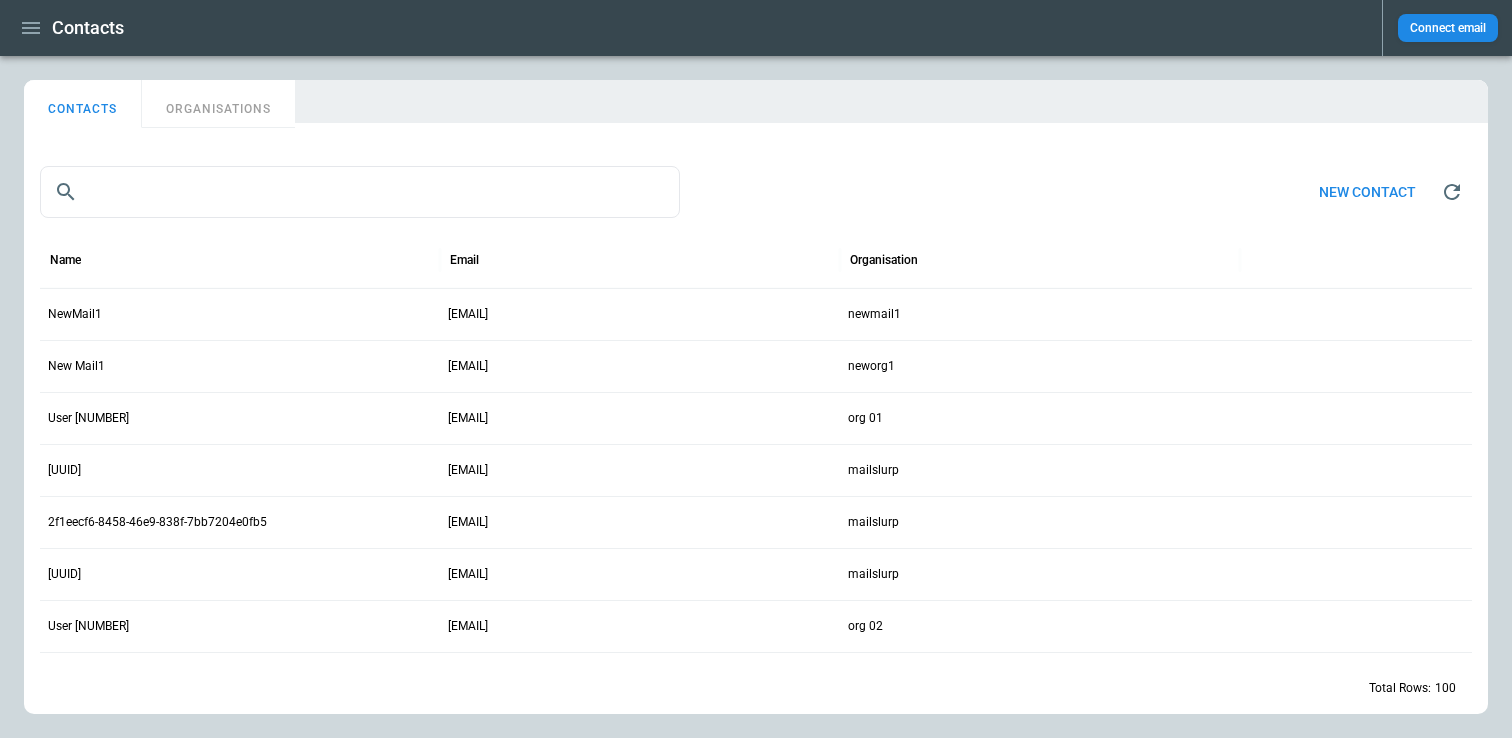 click on "Contacts Connect email" at bounding box center [756, 28] 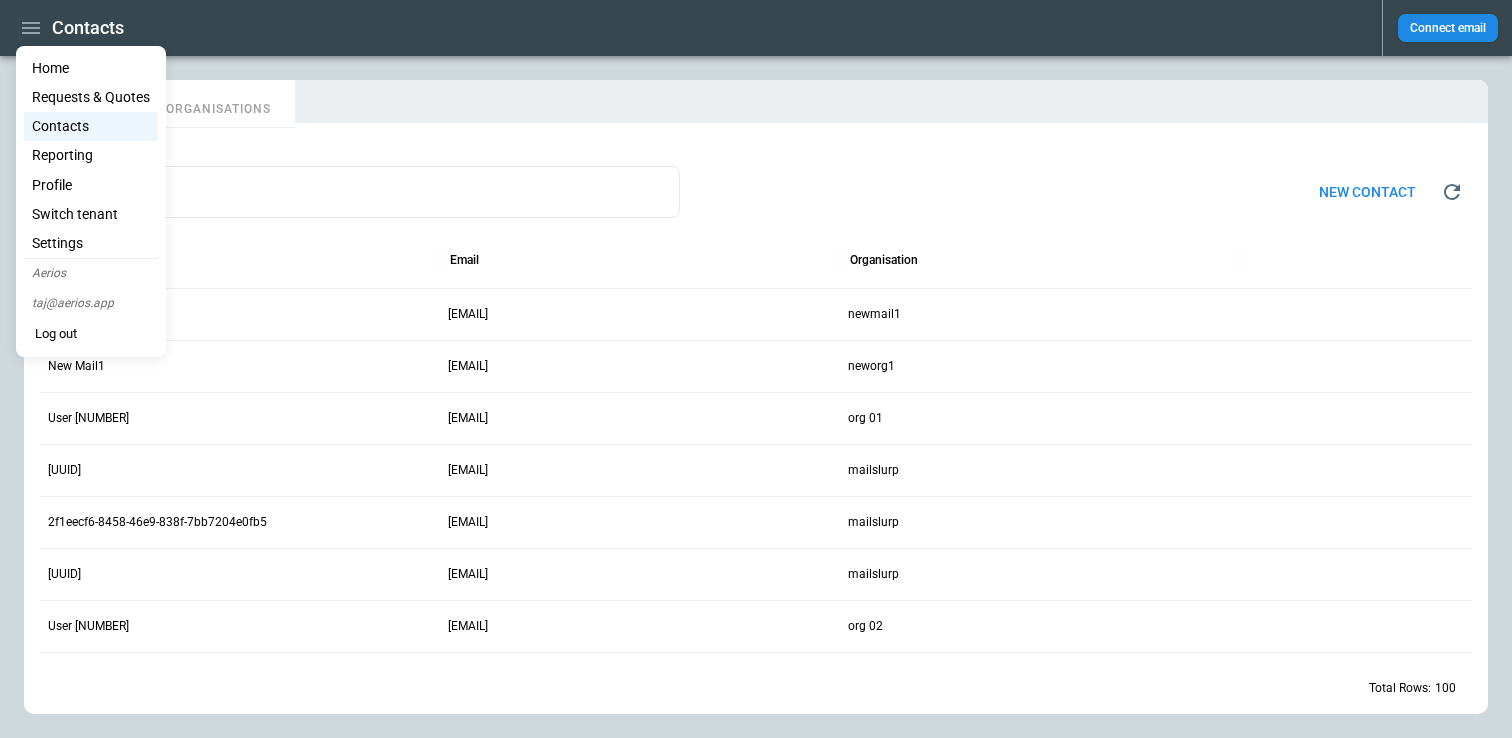 click on "Requests & Quotes" at bounding box center [91, 97] 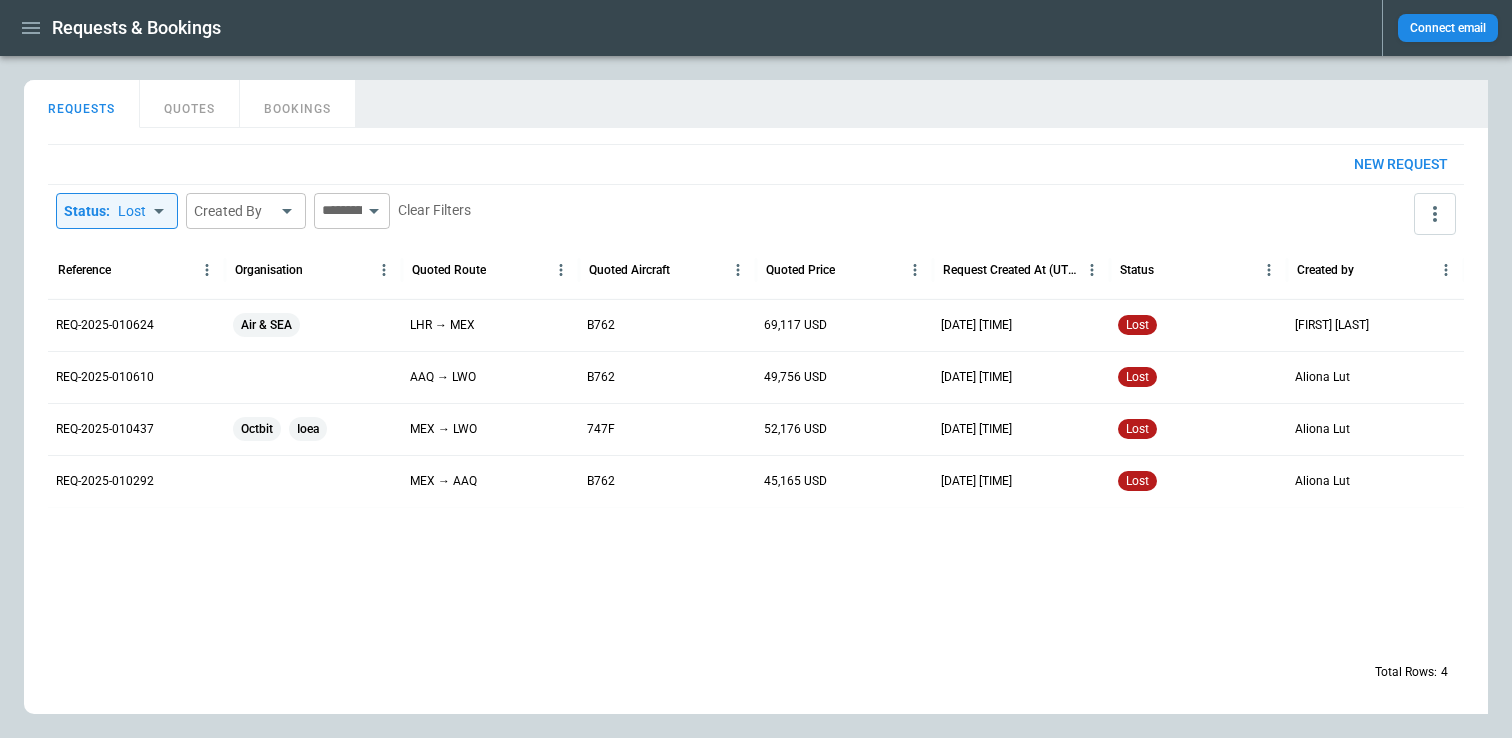 click on "Requests & Bookings Connect email FindBorderBarSize REQUESTS QUOTES BOOKINGS New request Status : Lost **** ​ Created By ​ ​ Clear Filters Reference Organisation Quoted Route Quoted Aircraft Quoted Price Request Created At (UTC+03:00) Status Created by REQ-2025-010624 Air & SEA LHR → MEX B762 [PRICE] USD [DATE] [TIME] lost [FIRST] [LAST] REQ-2025-010610 AAQ → LWO B762 [PRICE] USD [DATE] [TIME] lost [FIRST] [LAST] REQ-2025-010437 Octbit Ioea MEX → LWO 747F [PRICE] USD [DATE] [TIME] lost [FIRST] [LAST] REQ-2025-010292 MEX → AAQ B762 [PRICE] USD [DATE] [TIME] lost [FIRST] [LAST] Total Rows: 4 [Unnamed Tab]" at bounding box center (756, 369) 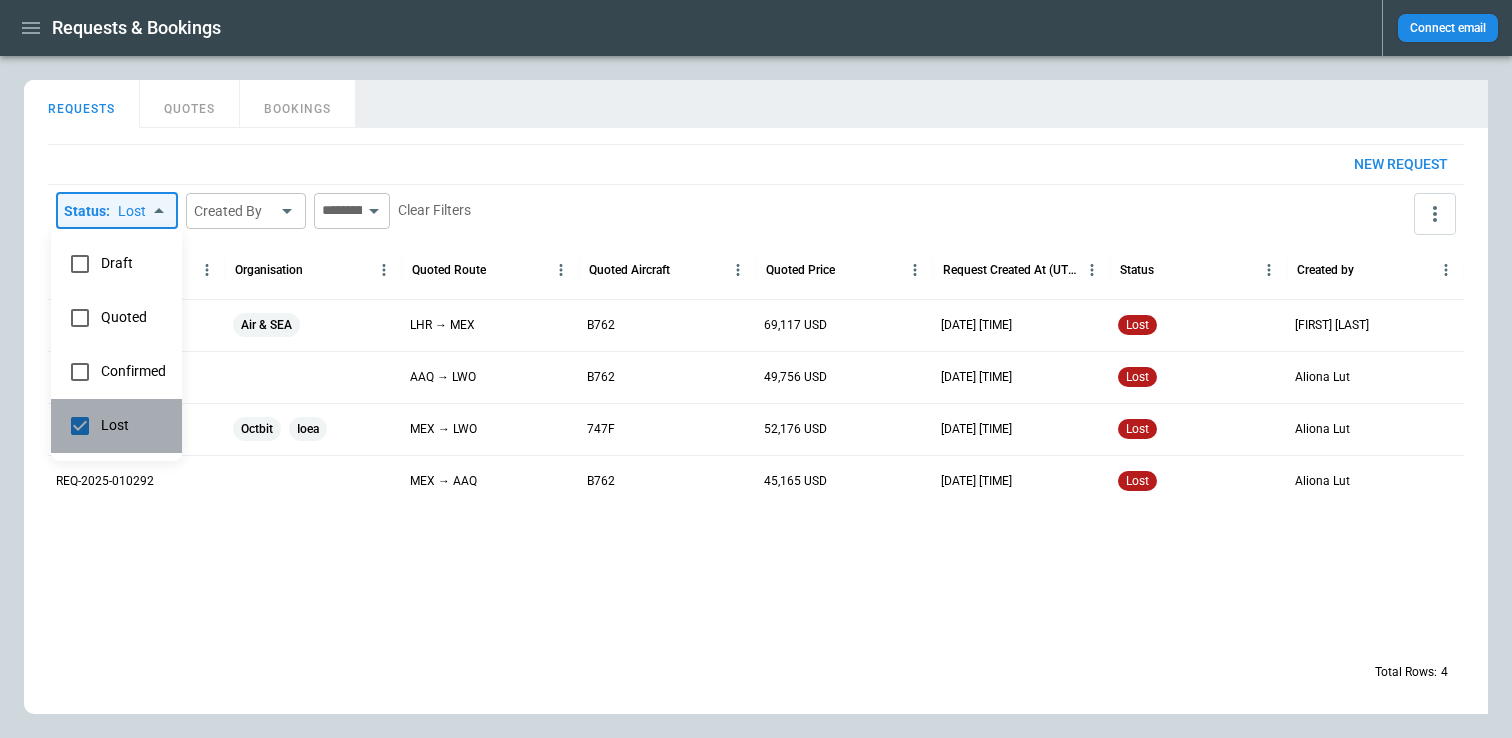 click on "Lost" at bounding box center [133, 425] 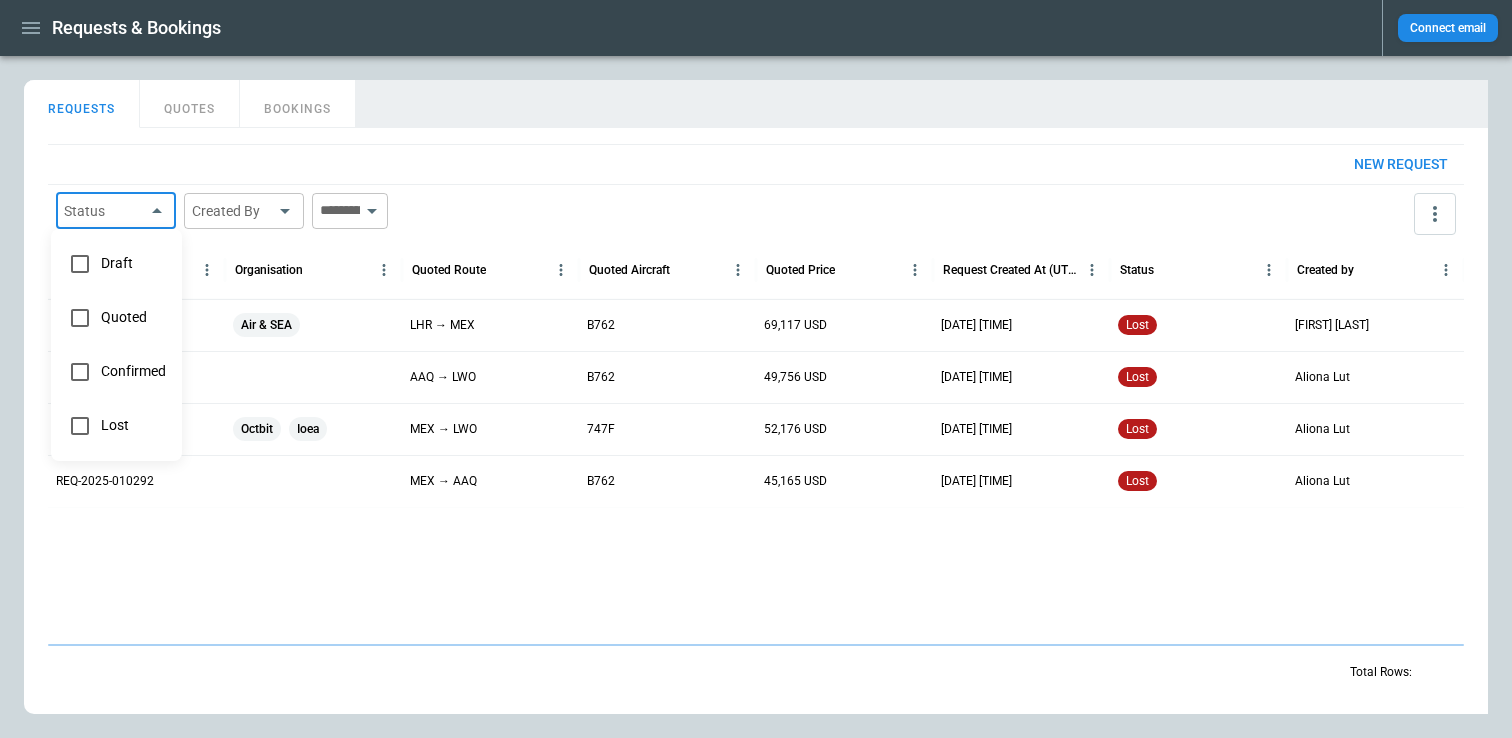 click at bounding box center (756, 369) 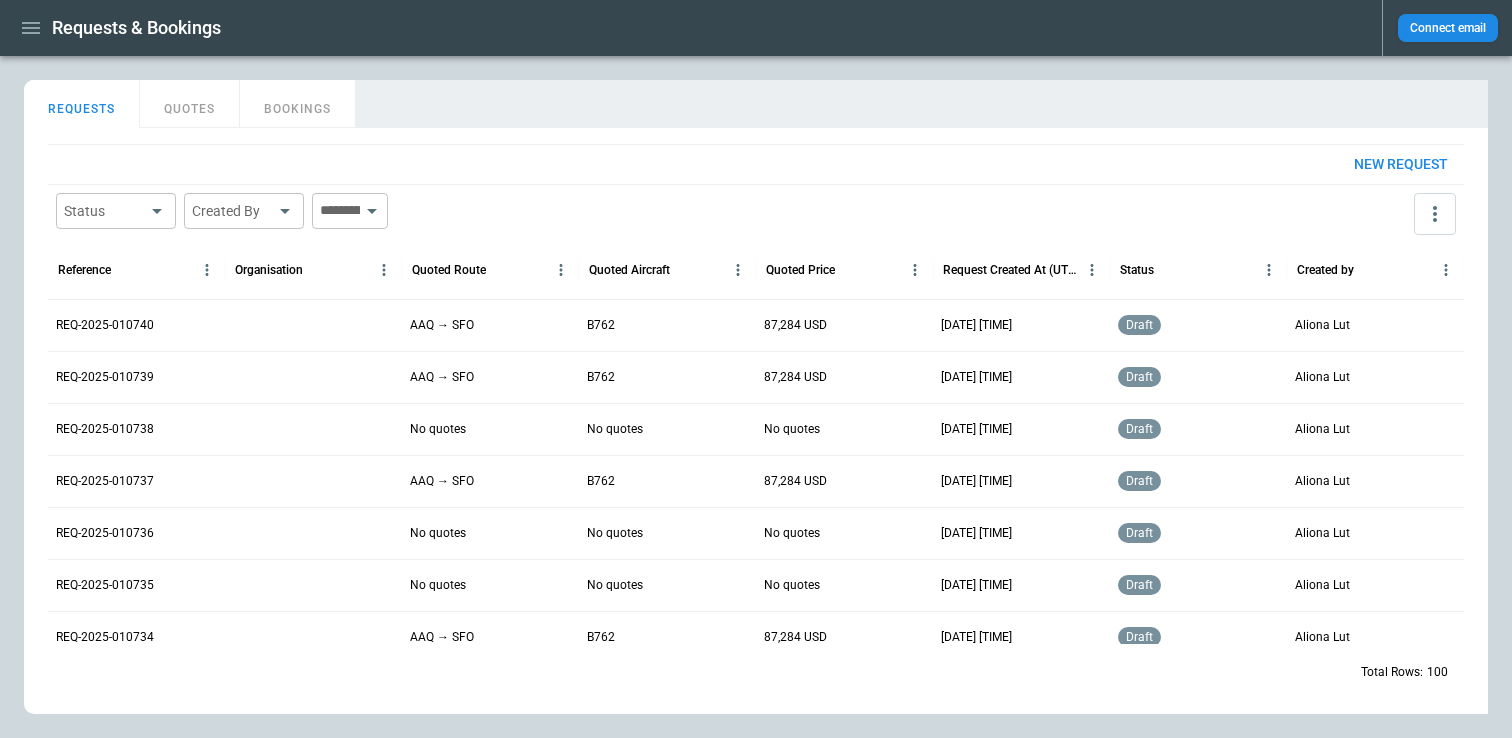 click on "REQ-2025-010740" at bounding box center [105, 325] 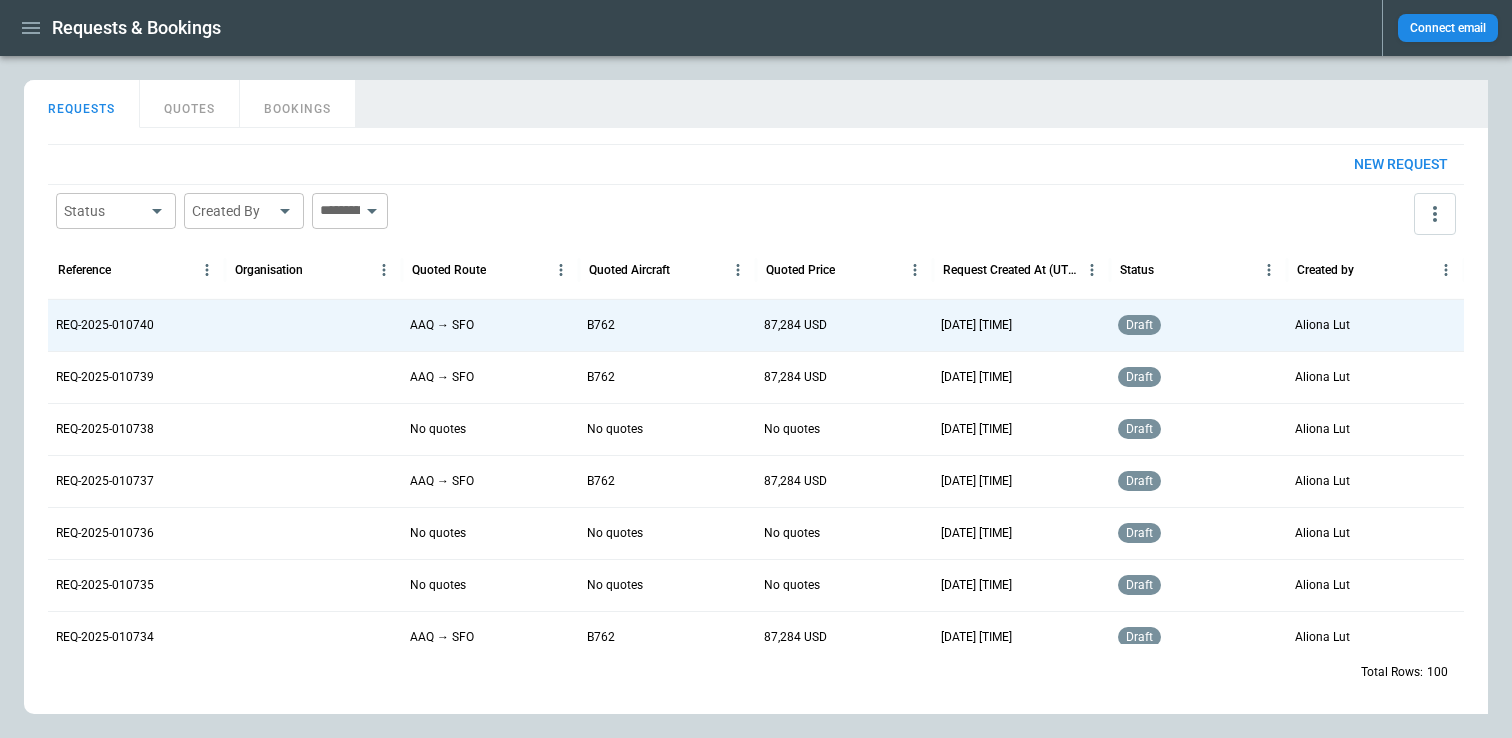 click on "REQ-2025-010740" at bounding box center [136, 325] 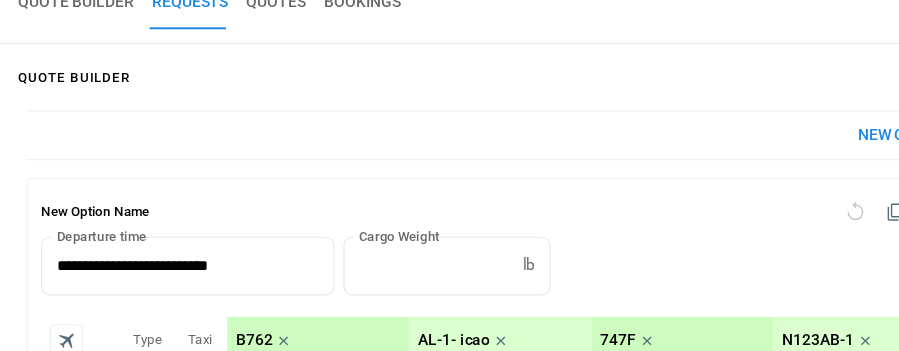 scroll, scrollTop: 0, scrollLeft: 0, axis: both 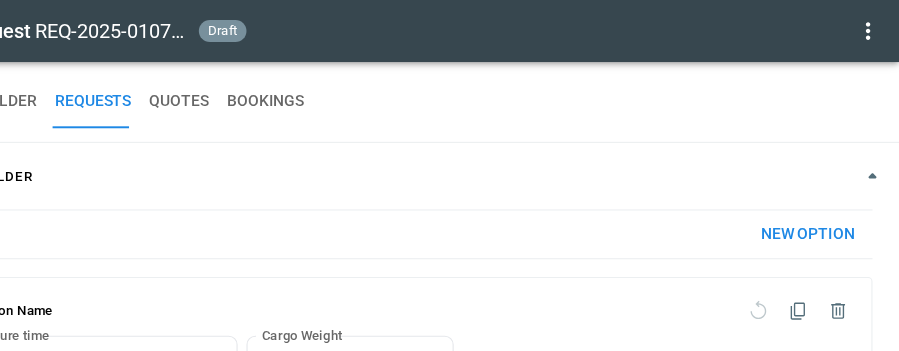 click 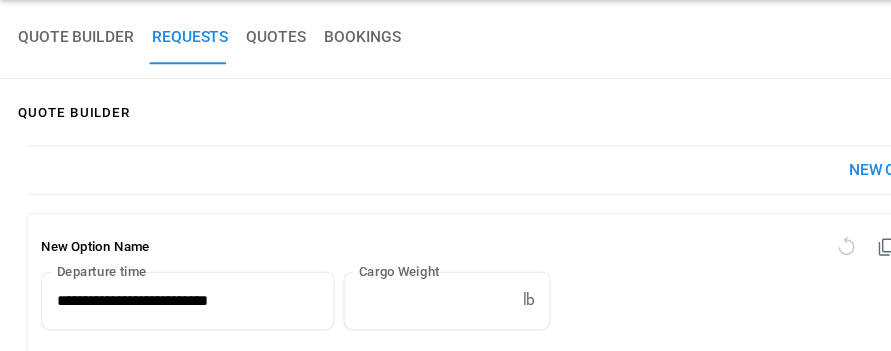 scroll, scrollTop: 0, scrollLeft: 0, axis: both 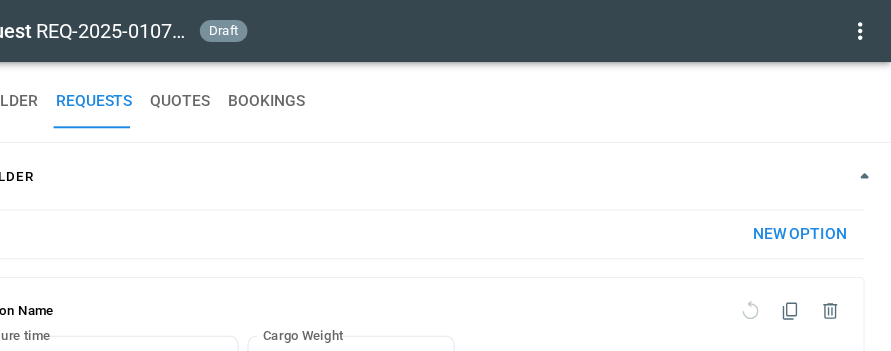 click 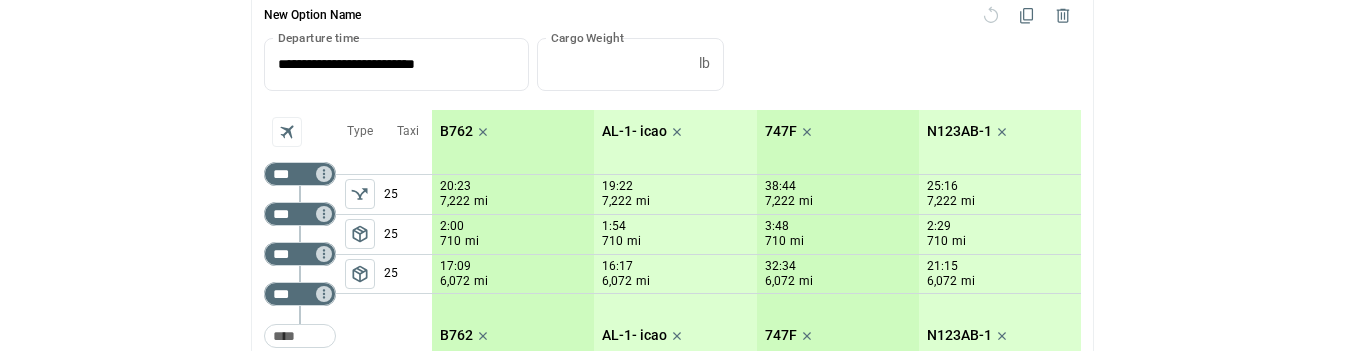 scroll, scrollTop: 0, scrollLeft: 0, axis: both 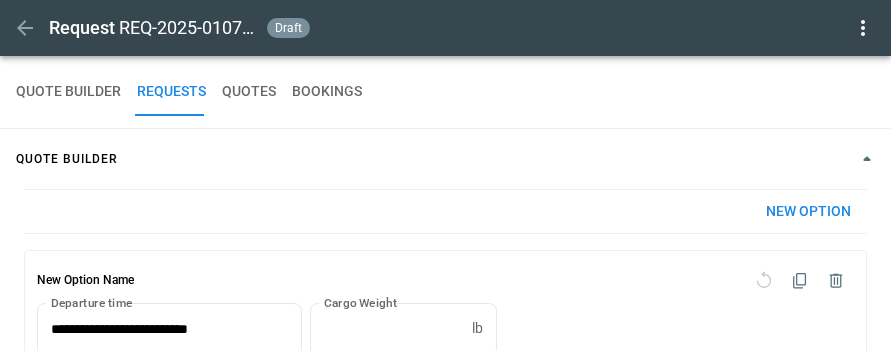 click 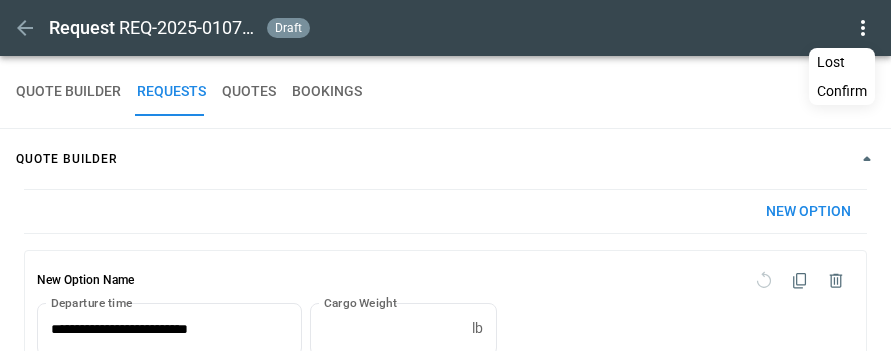 click at bounding box center [445, 175] 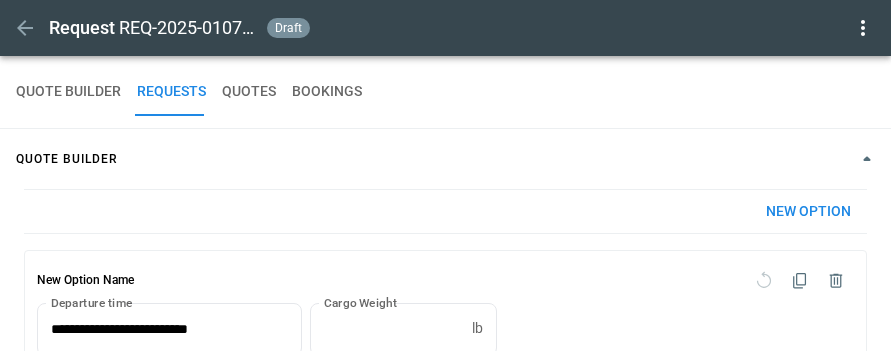 click 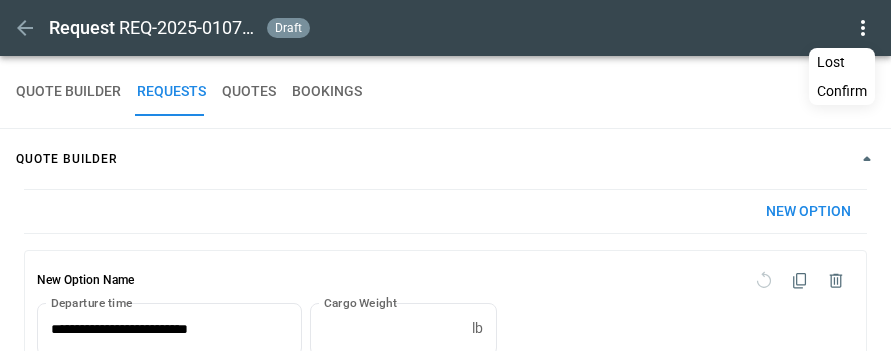 click at bounding box center [445, 175] 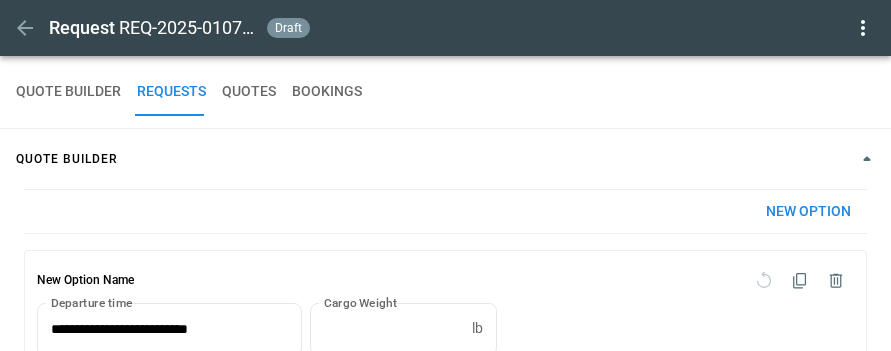 click 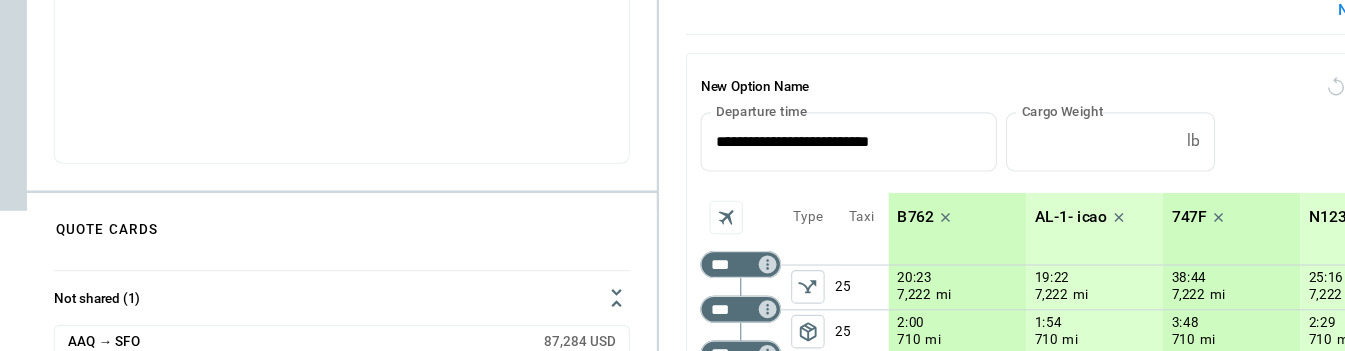 scroll, scrollTop: 0, scrollLeft: 0, axis: both 